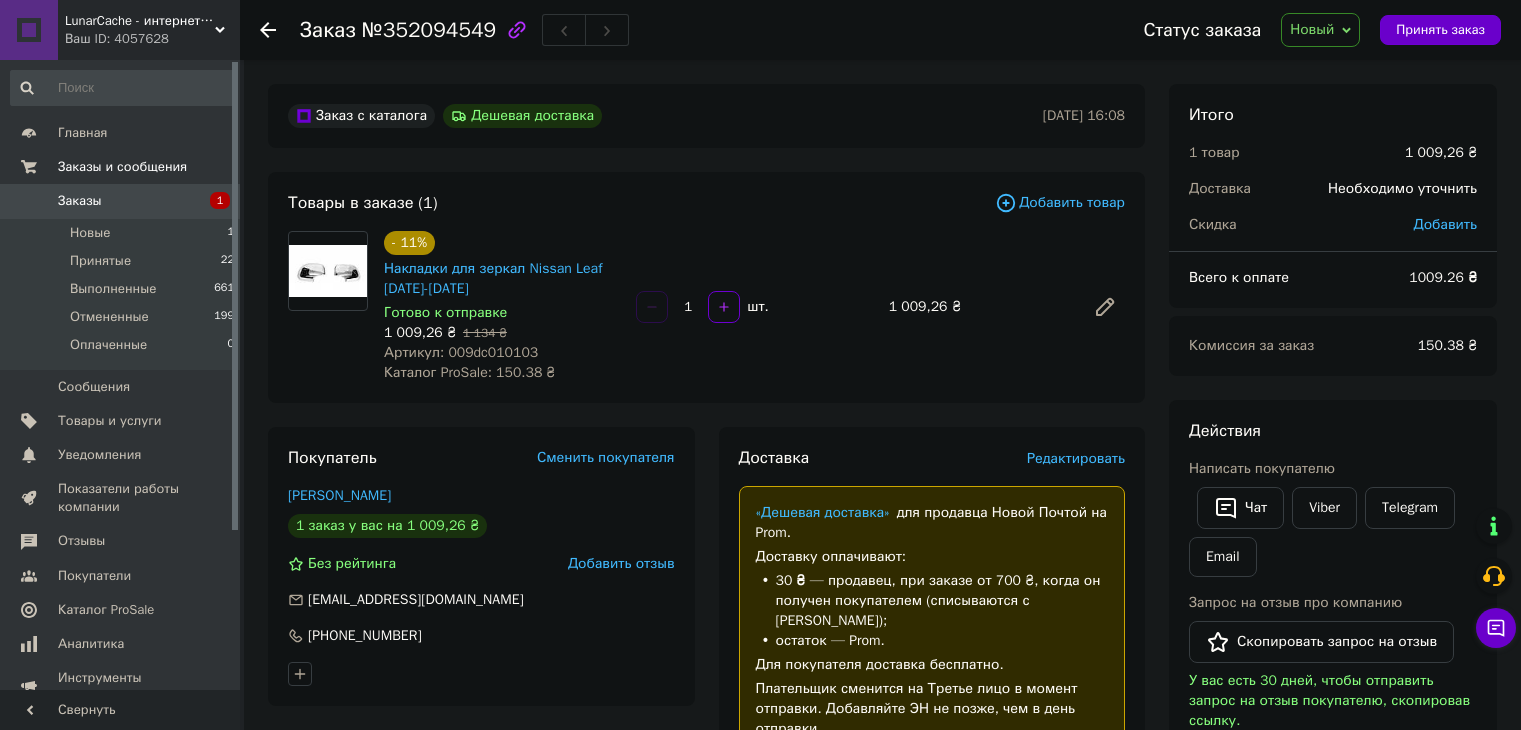 scroll, scrollTop: 0, scrollLeft: 0, axis: both 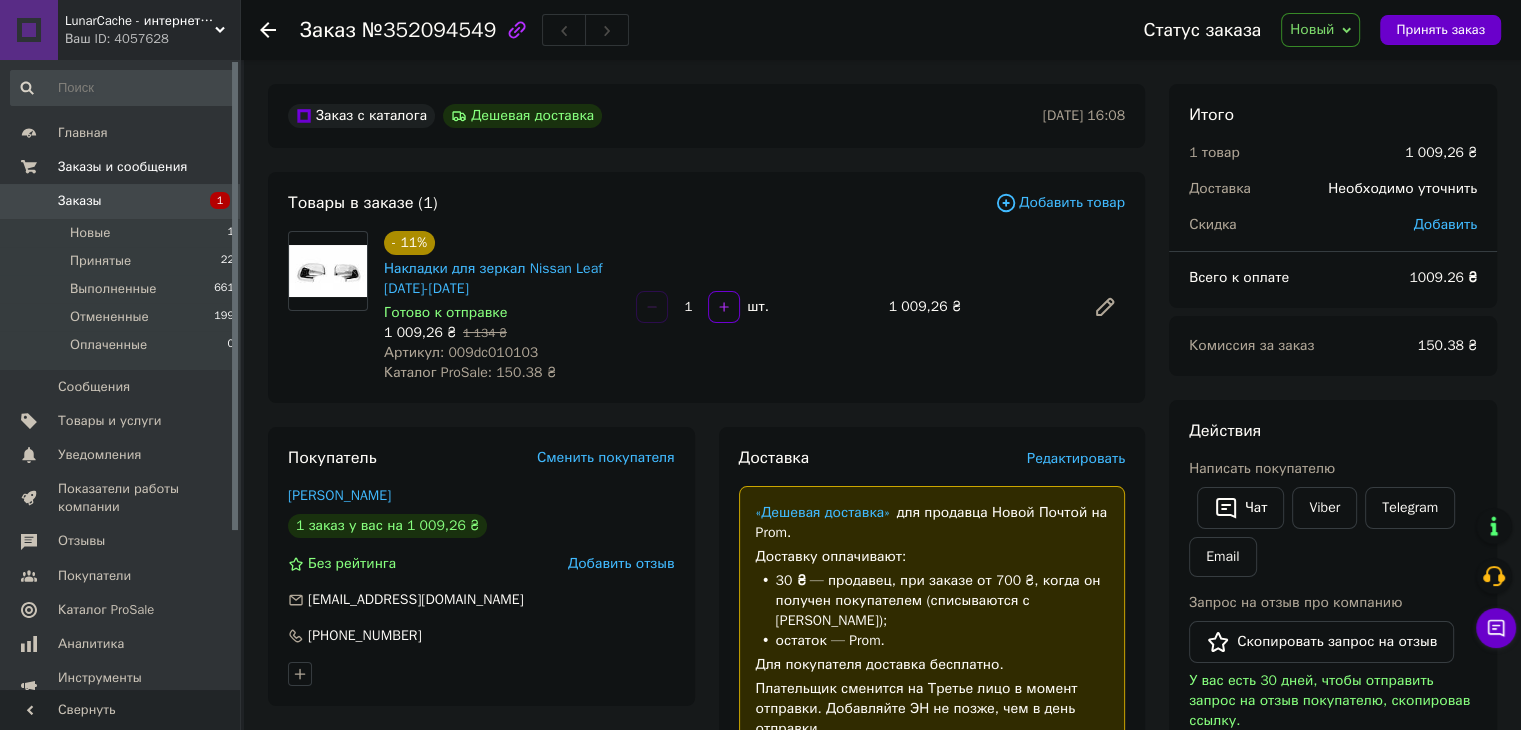 click on "Артикул: 009dc010103" at bounding box center [461, 352] 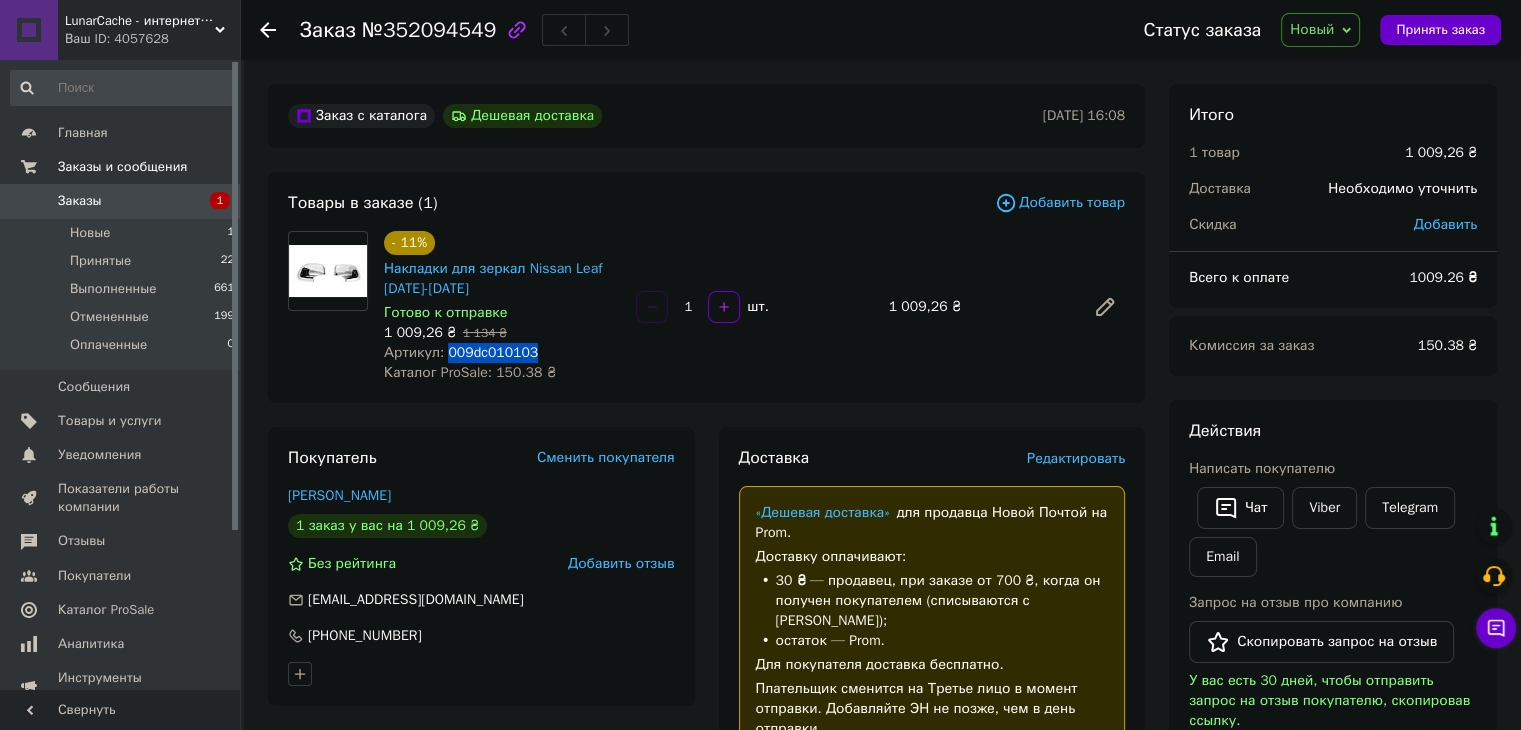 click on "Артикул: 009dc010103" at bounding box center [461, 352] 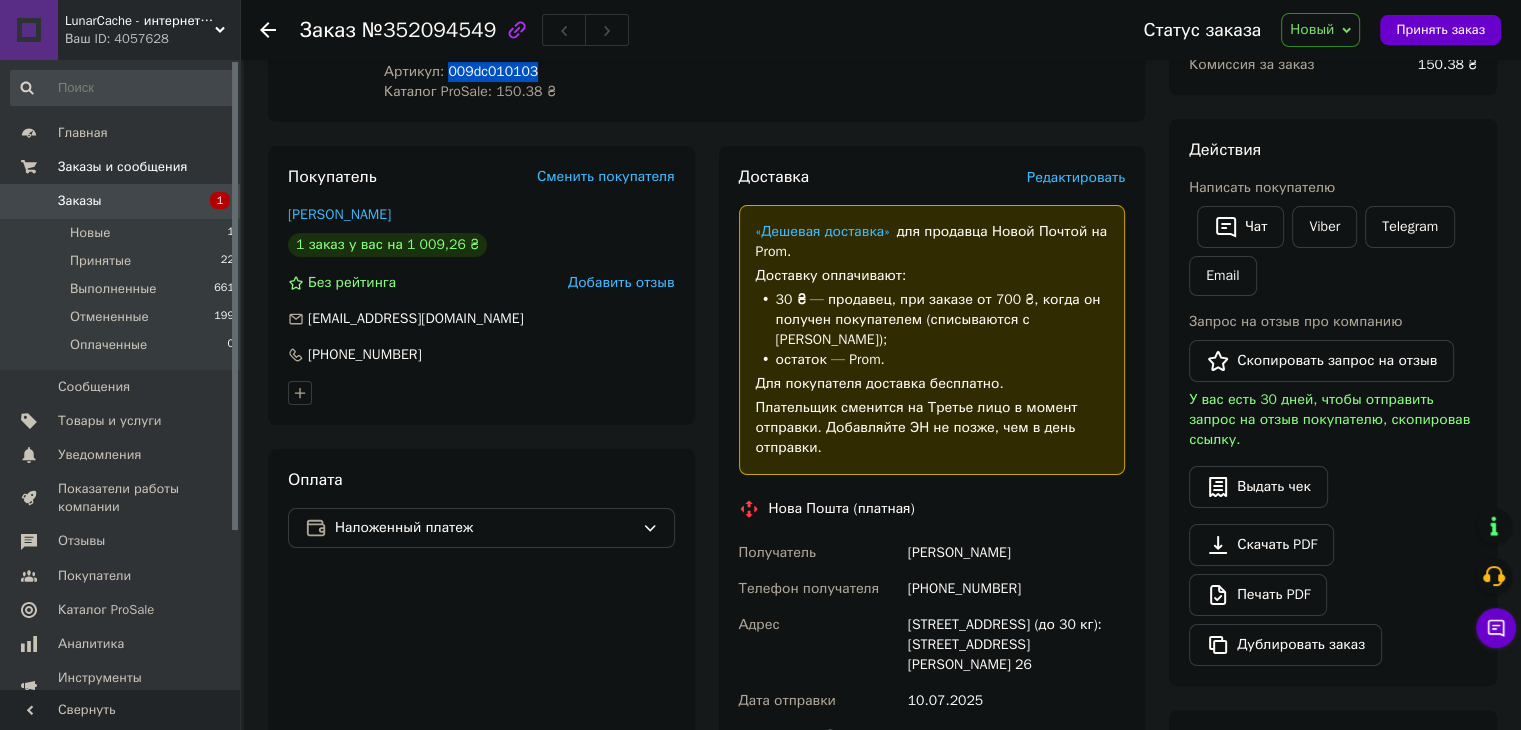 scroll, scrollTop: 300, scrollLeft: 0, axis: vertical 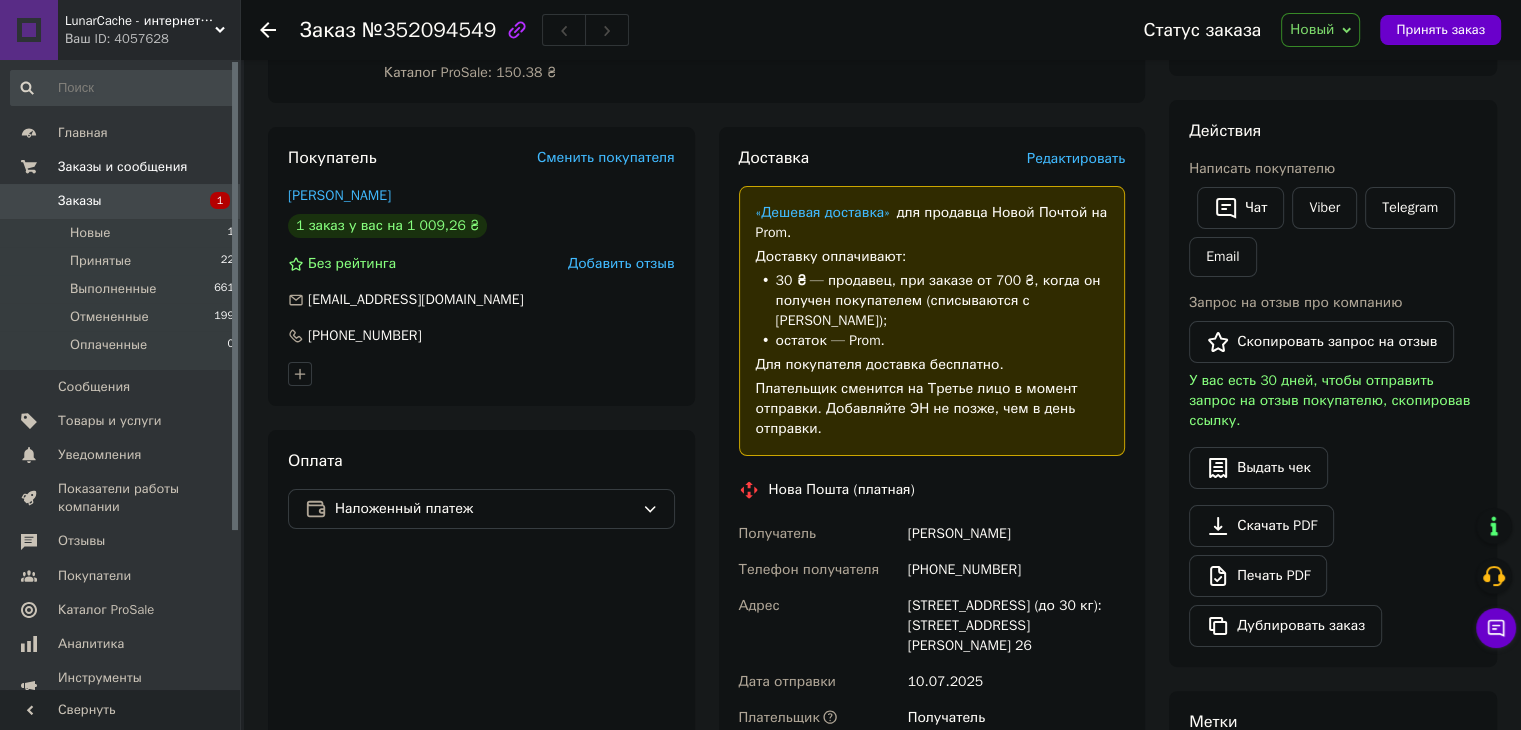 click on "Скипина Олеся" at bounding box center (1016, 534) 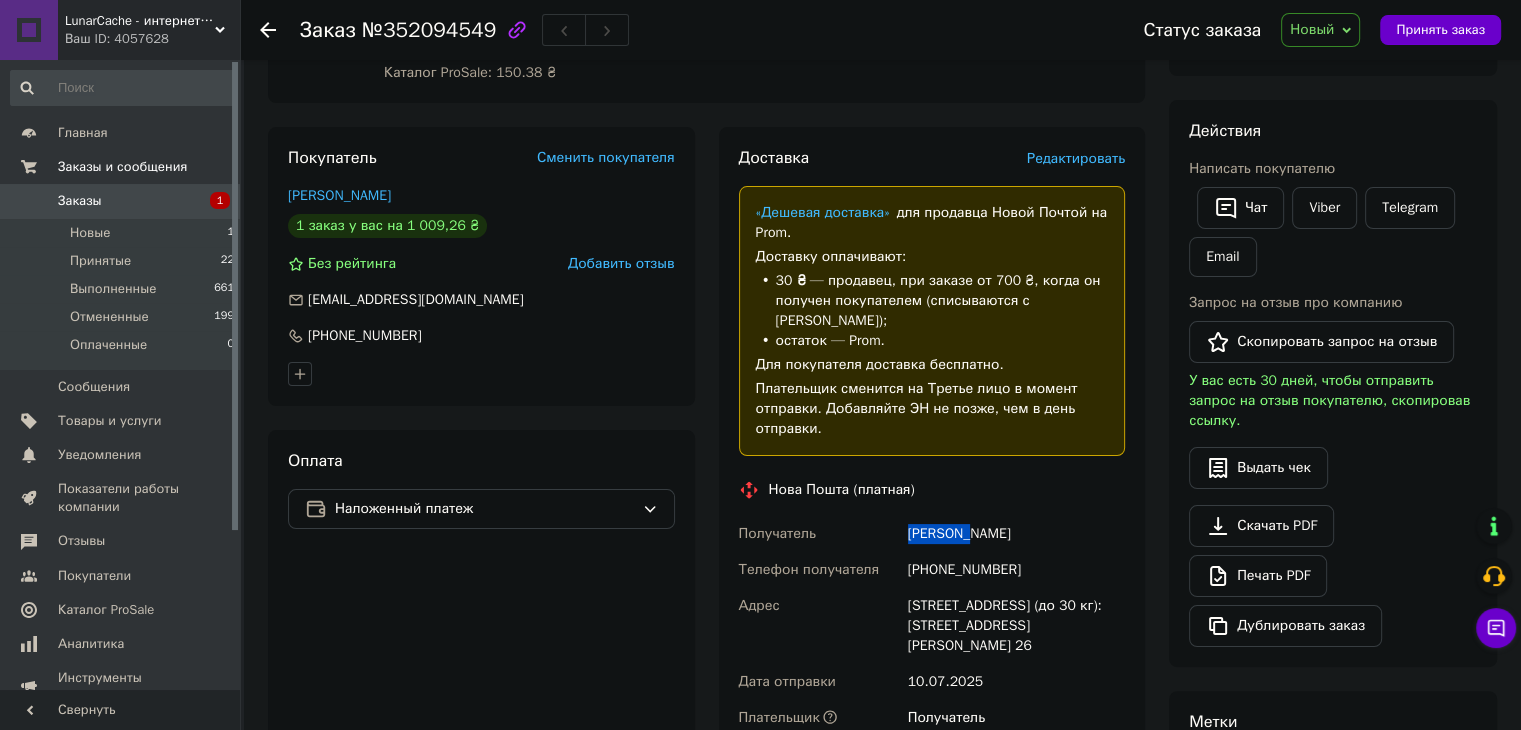 click on "Скипина Олеся" at bounding box center (1016, 534) 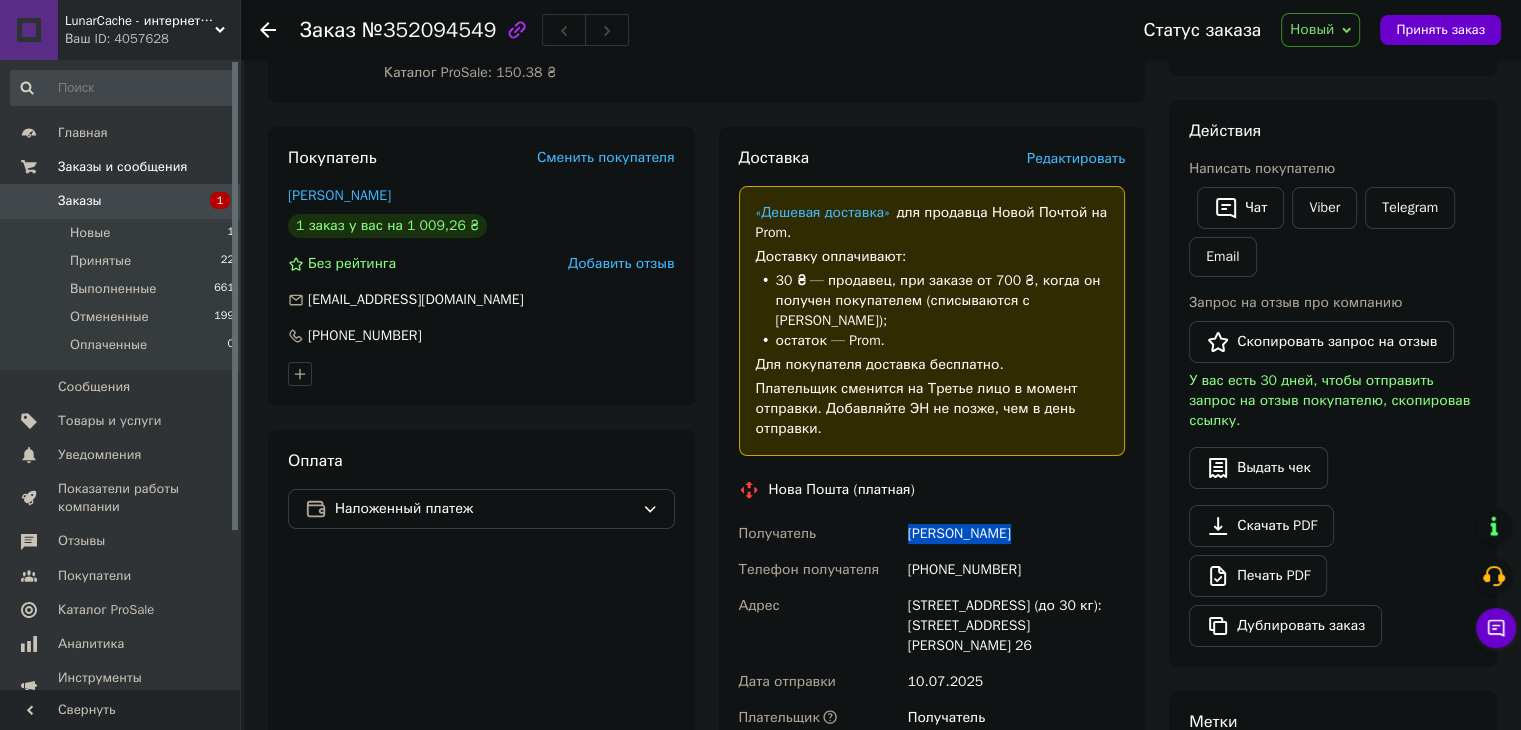 click on "Скипина Олеся" at bounding box center [1016, 534] 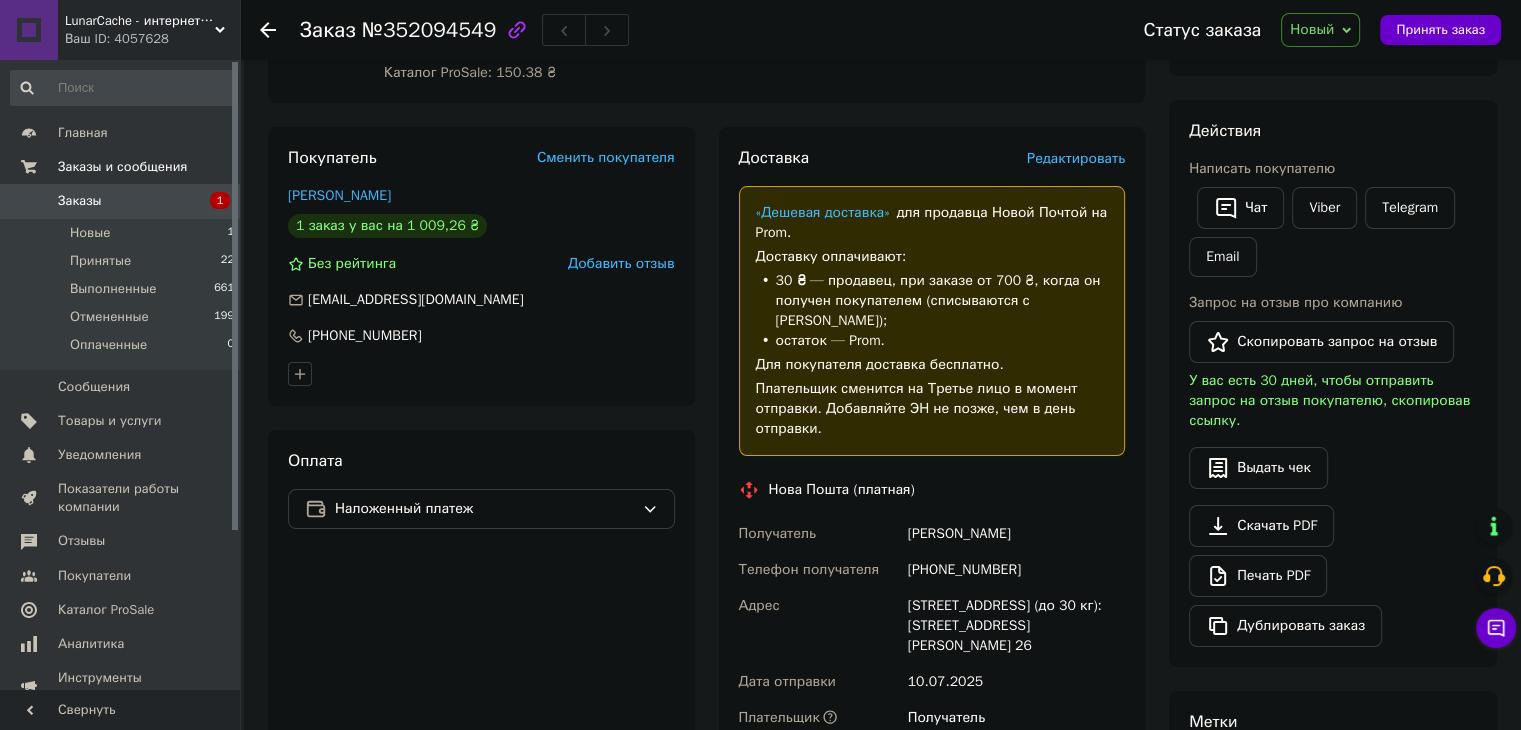 click on "[PHONE_NUMBER]" at bounding box center [1016, 570] 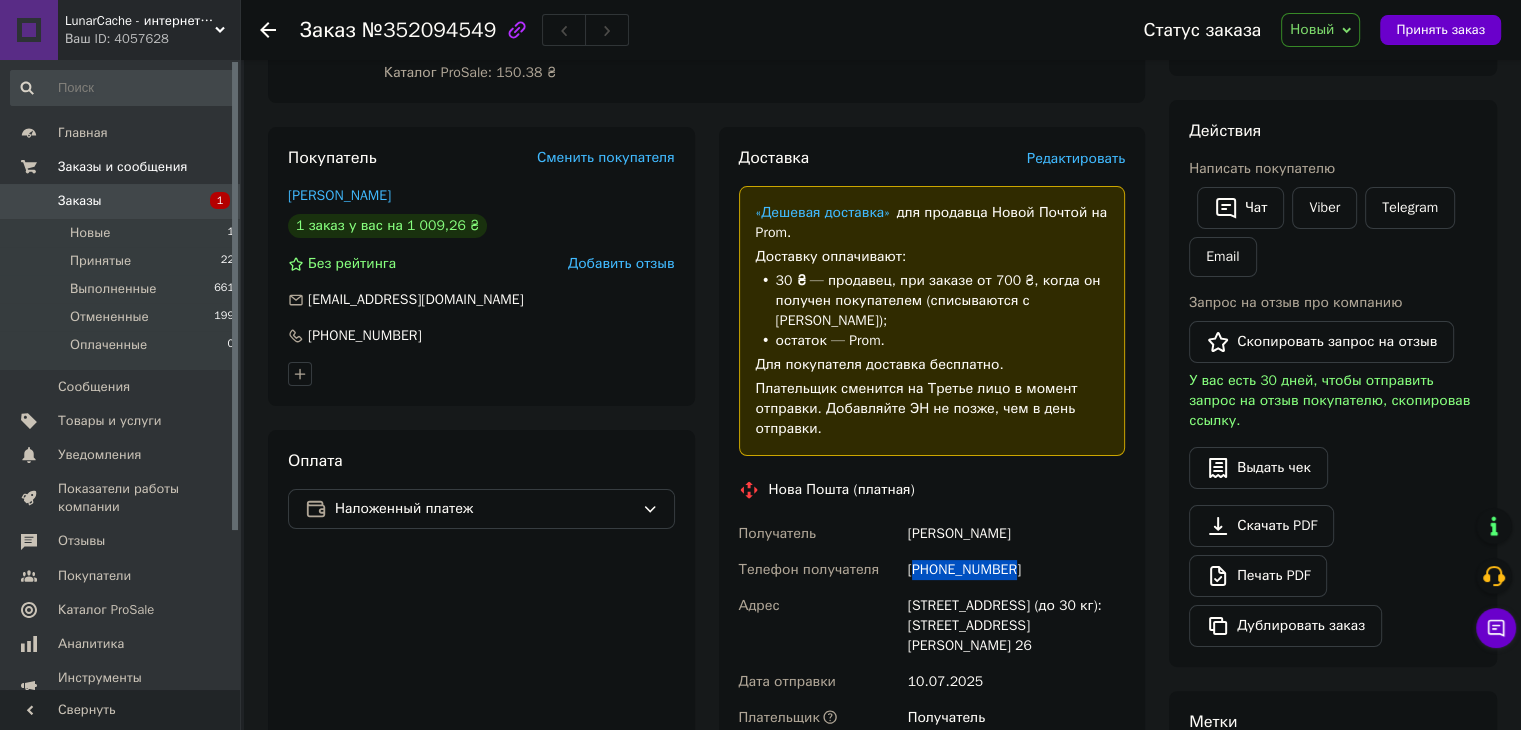 click on "[PHONE_NUMBER]" at bounding box center (1016, 570) 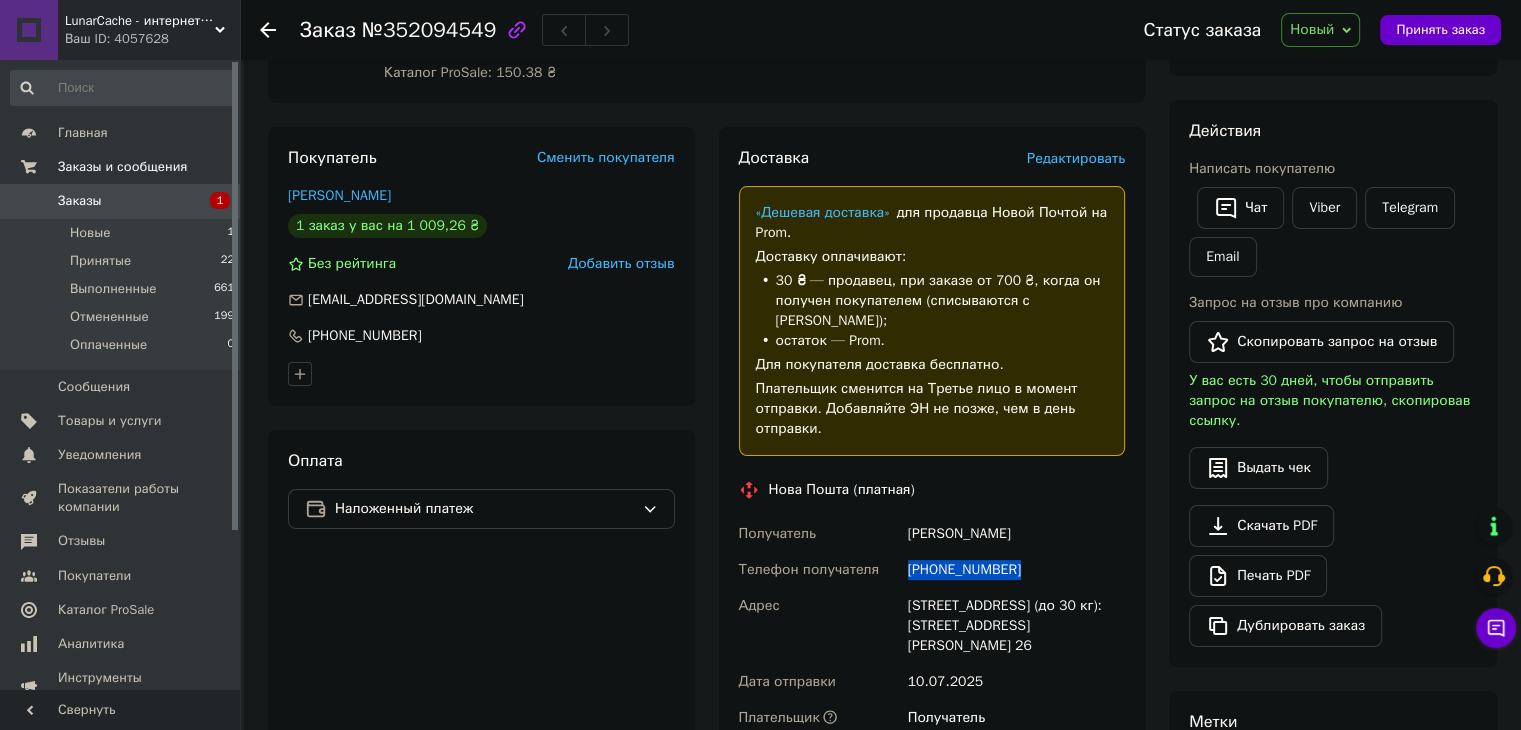 click on "[PHONE_NUMBER]" at bounding box center (1016, 570) 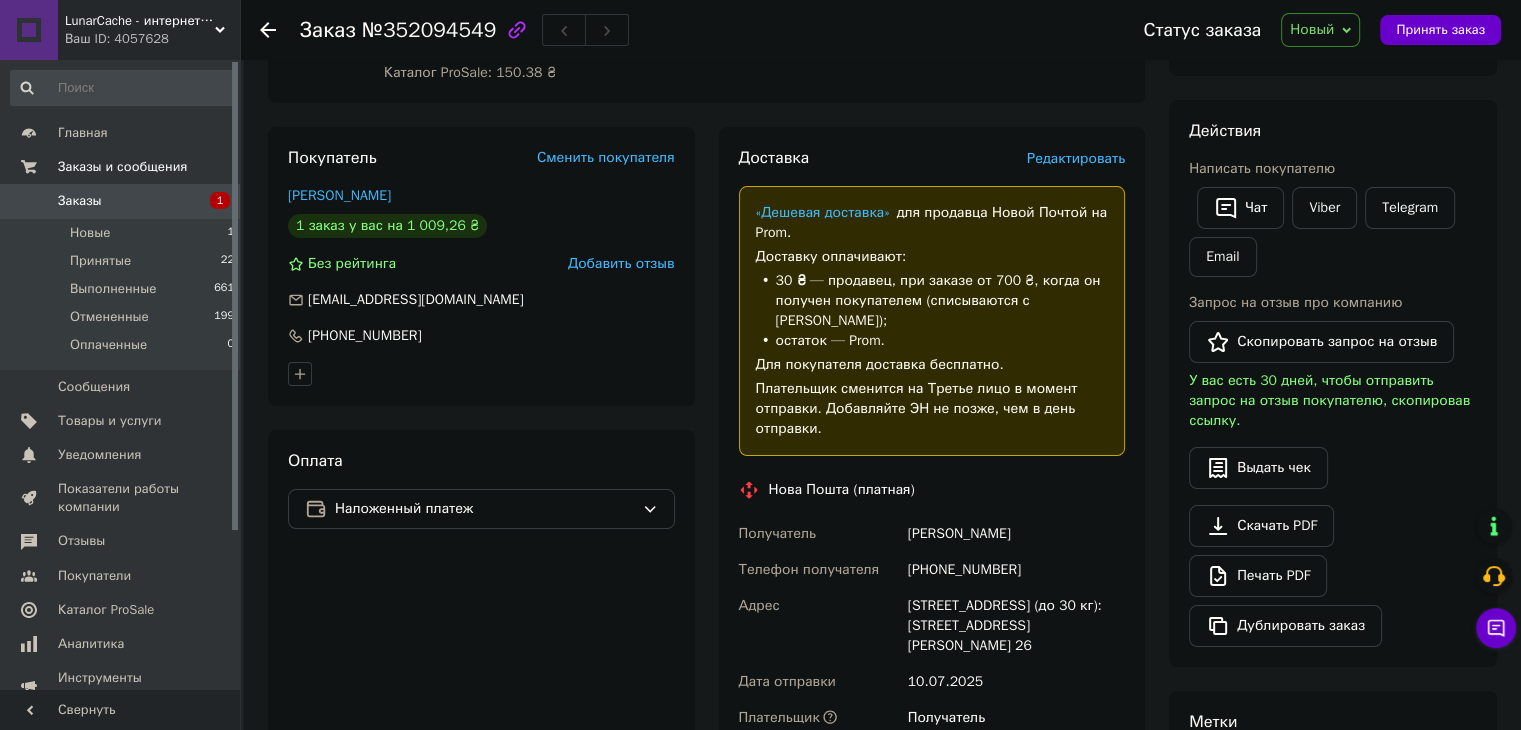 click on "[STREET_ADDRESS] (до 30 кг): [STREET_ADDRESS][PERSON_NAME] 26" at bounding box center [1016, 626] 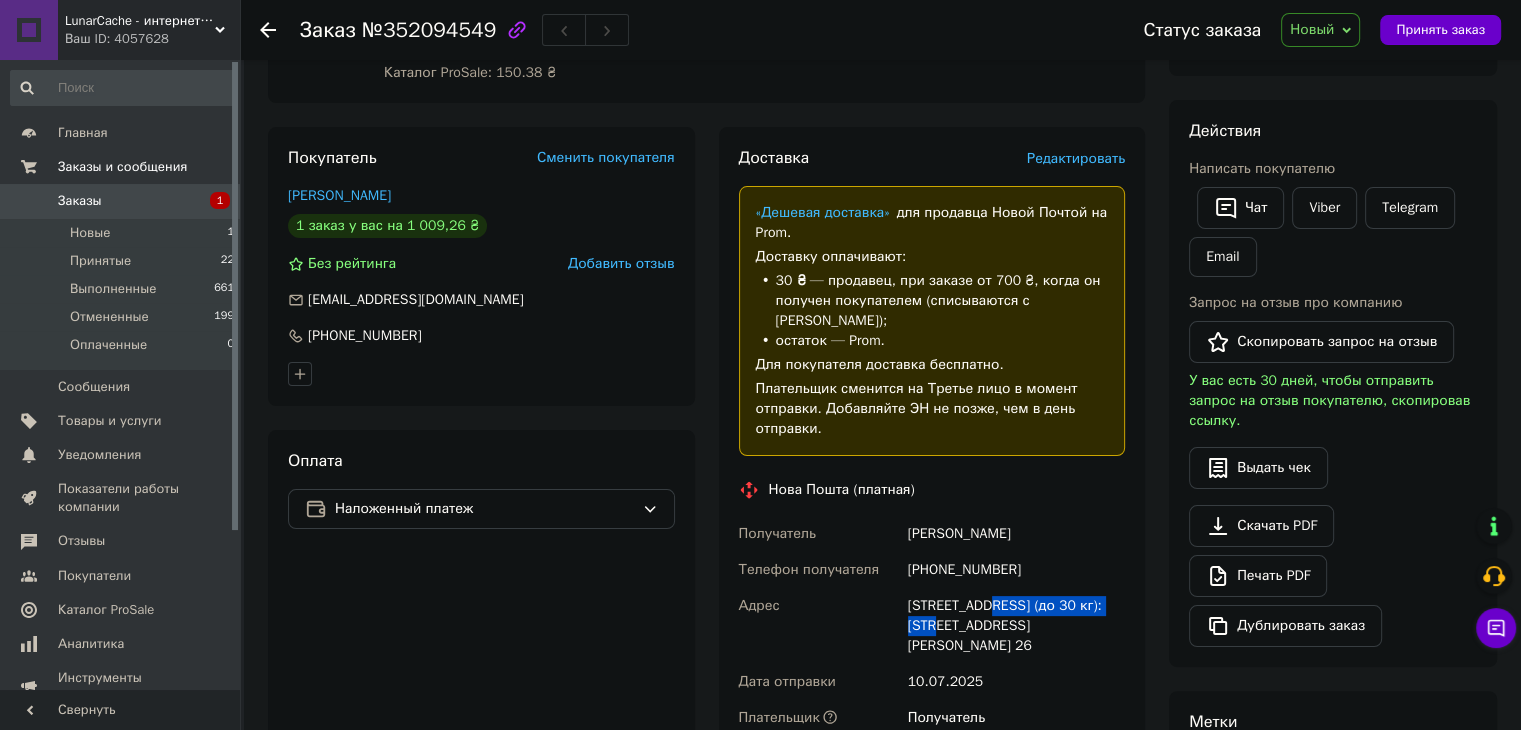 drag, startPoint x: 934, startPoint y: 598, endPoint x: 1011, endPoint y: 589, distance: 77.52419 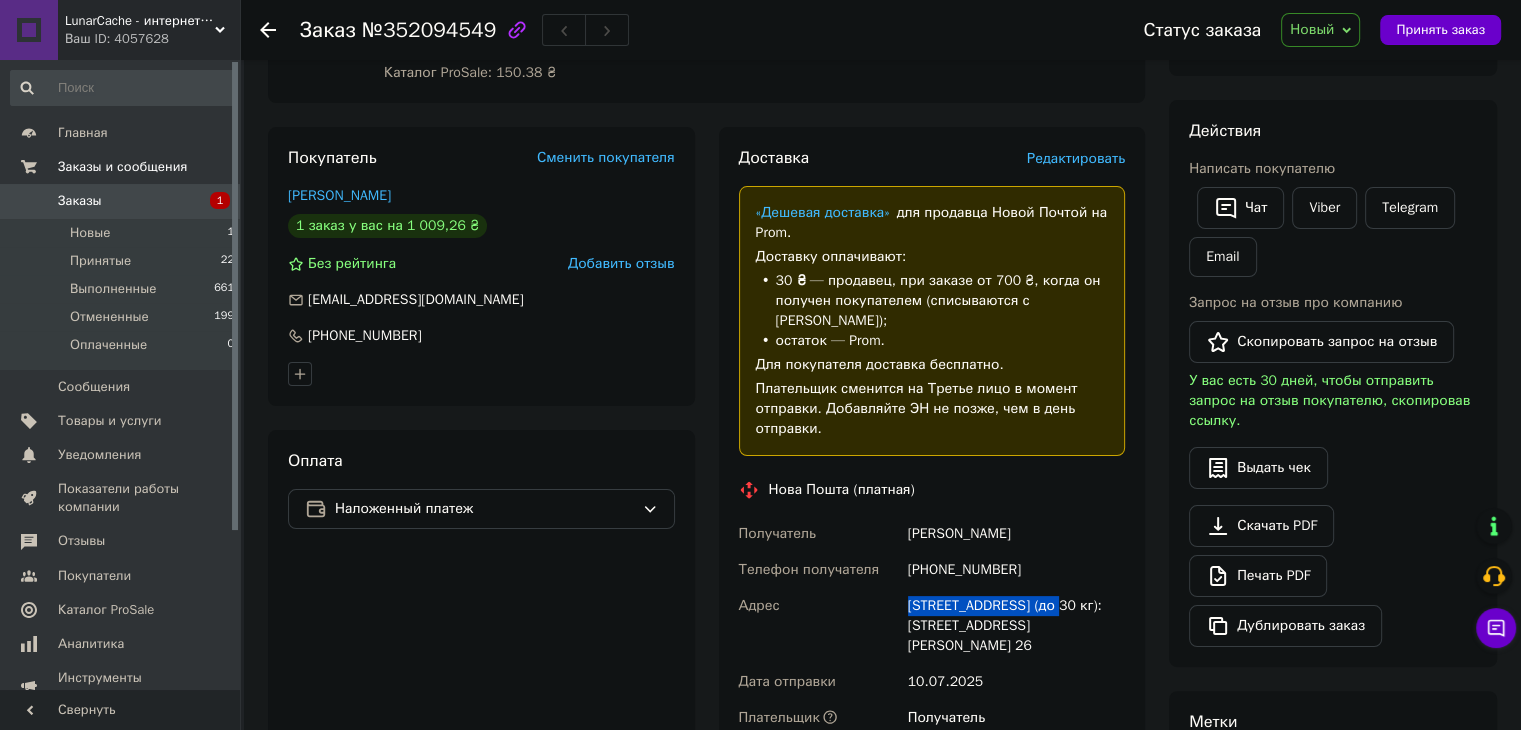 drag, startPoint x: 993, startPoint y: 591, endPoint x: 935, endPoint y: 579, distance: 59.22837 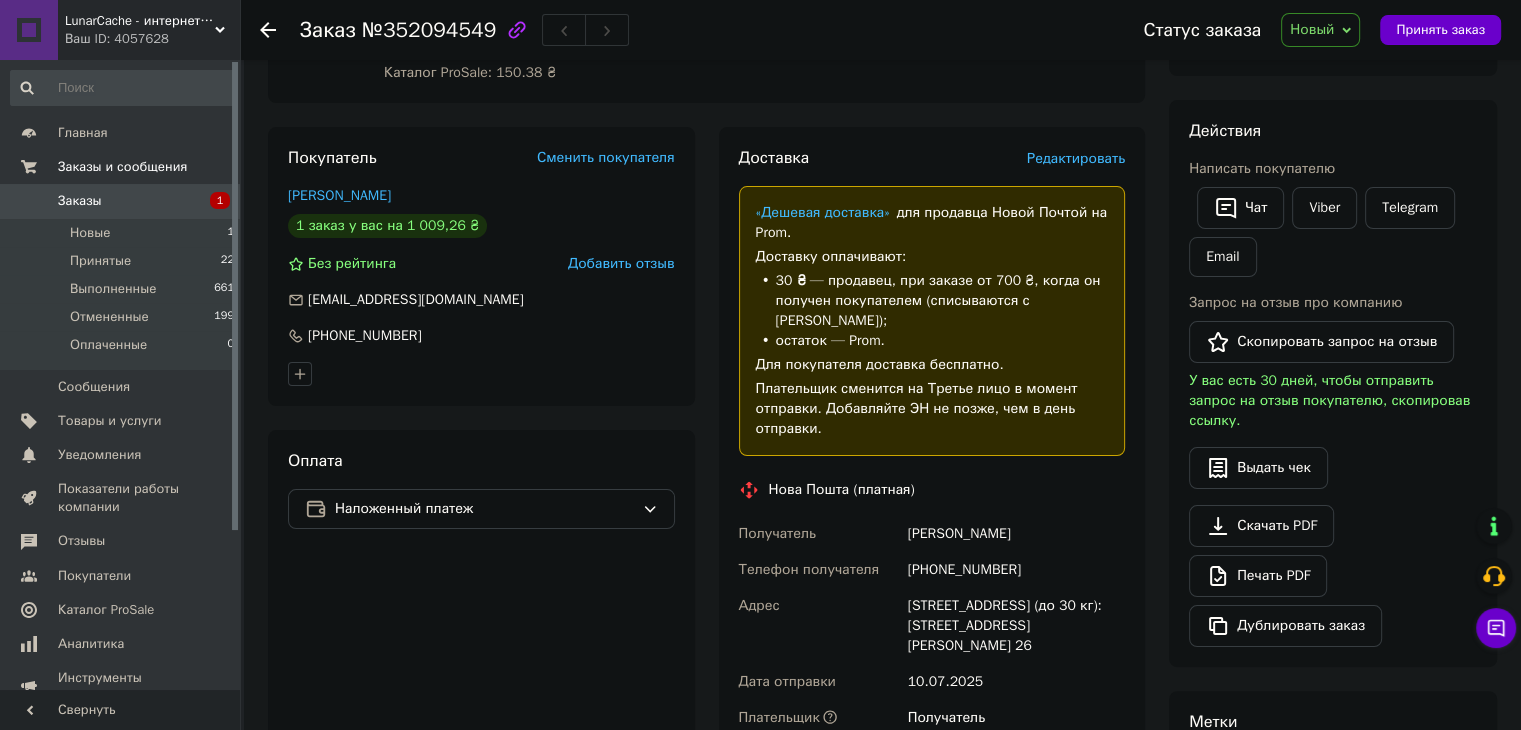 click on "№352094549" at bounding box center [429, 30] 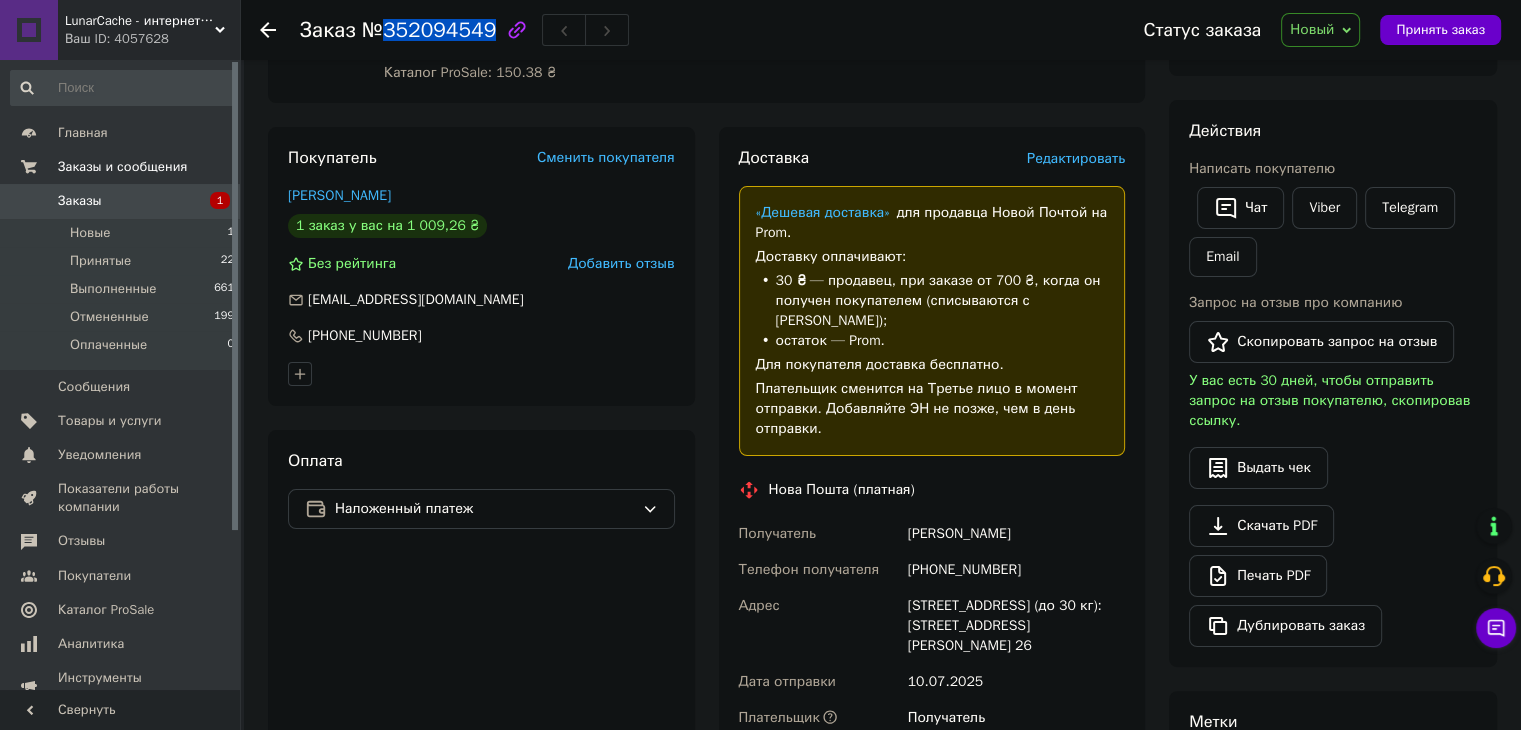 click on "№352094549" at bounding box center (429, 30) 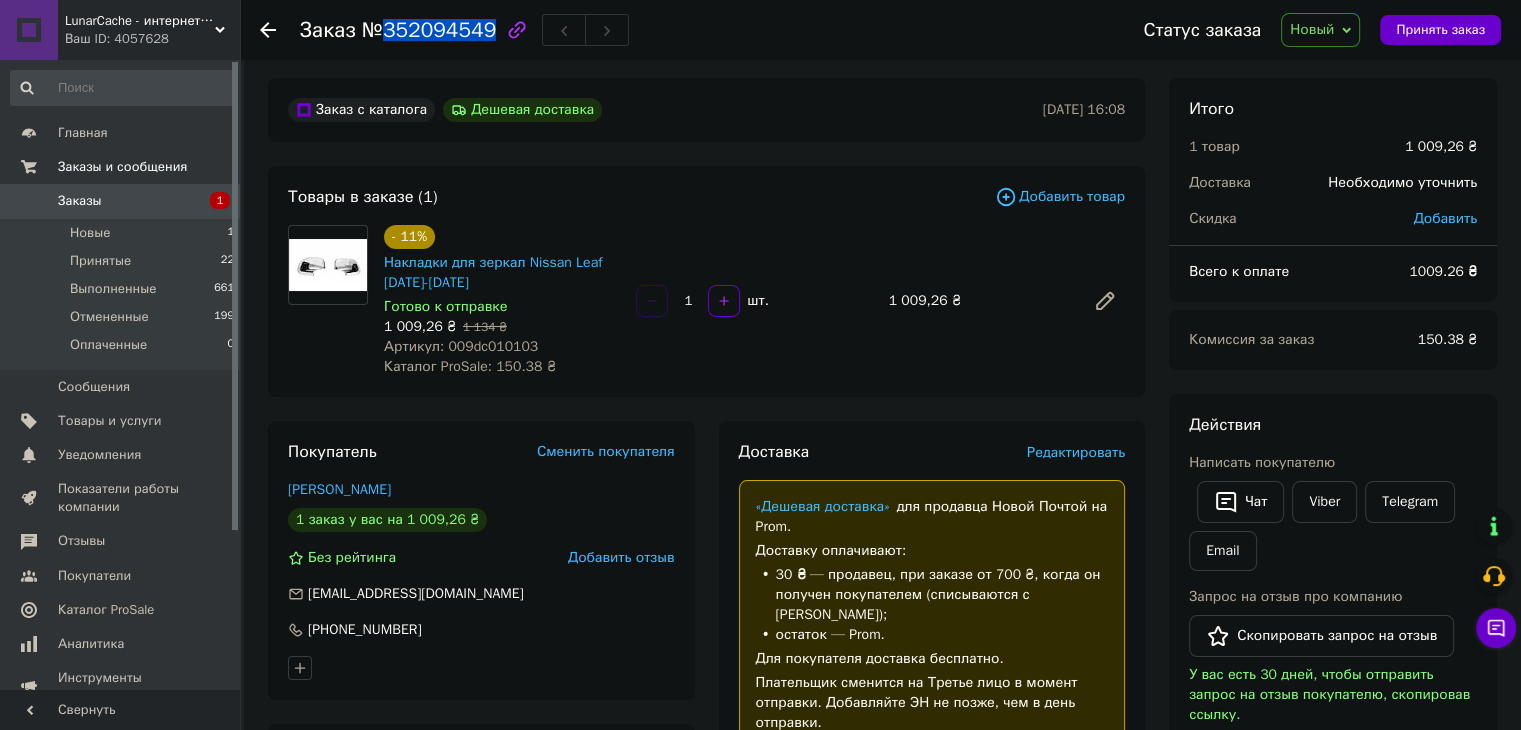 scroll, scrollTop: 0, scrollLeft: 0, axis: both 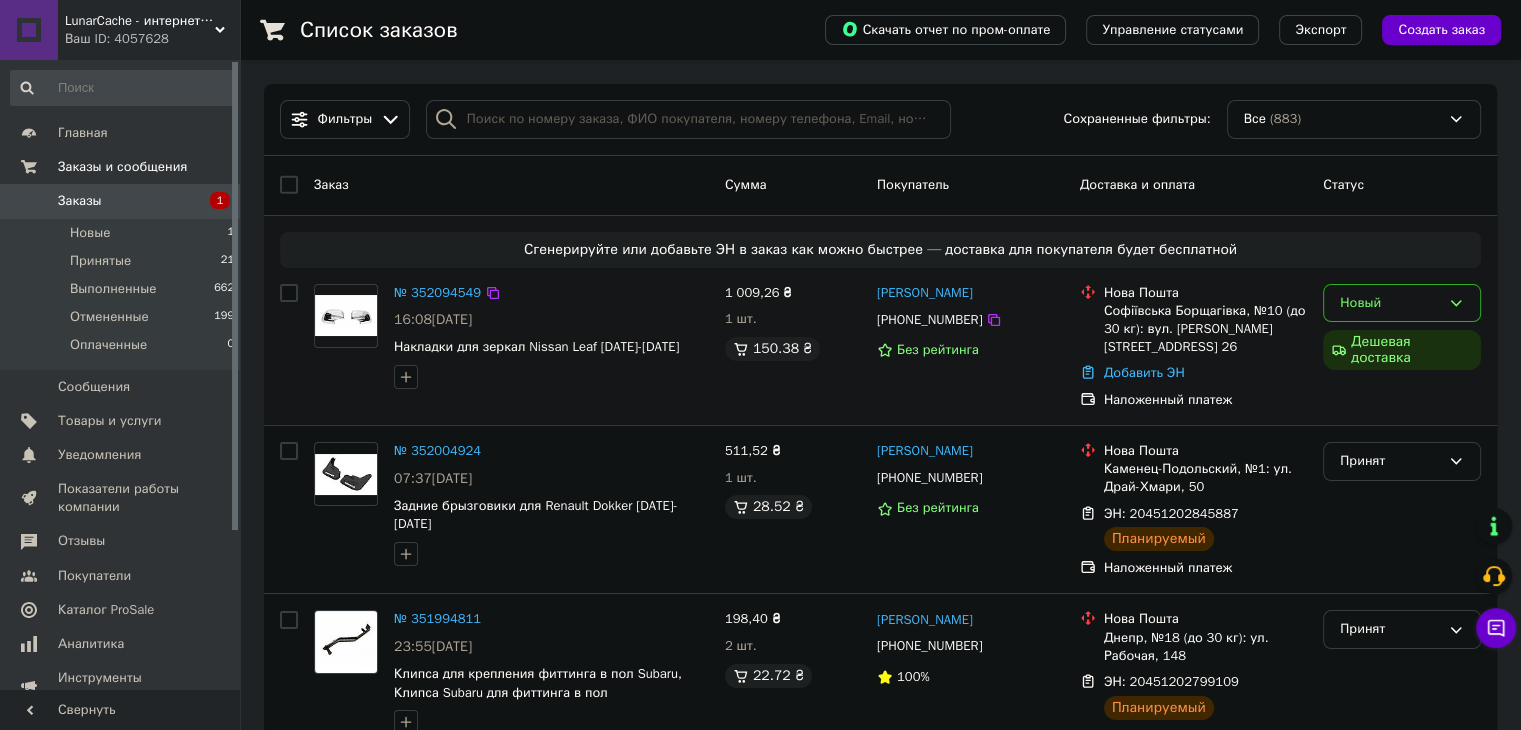 click on "Новый" at bounding box center [1402, 303] 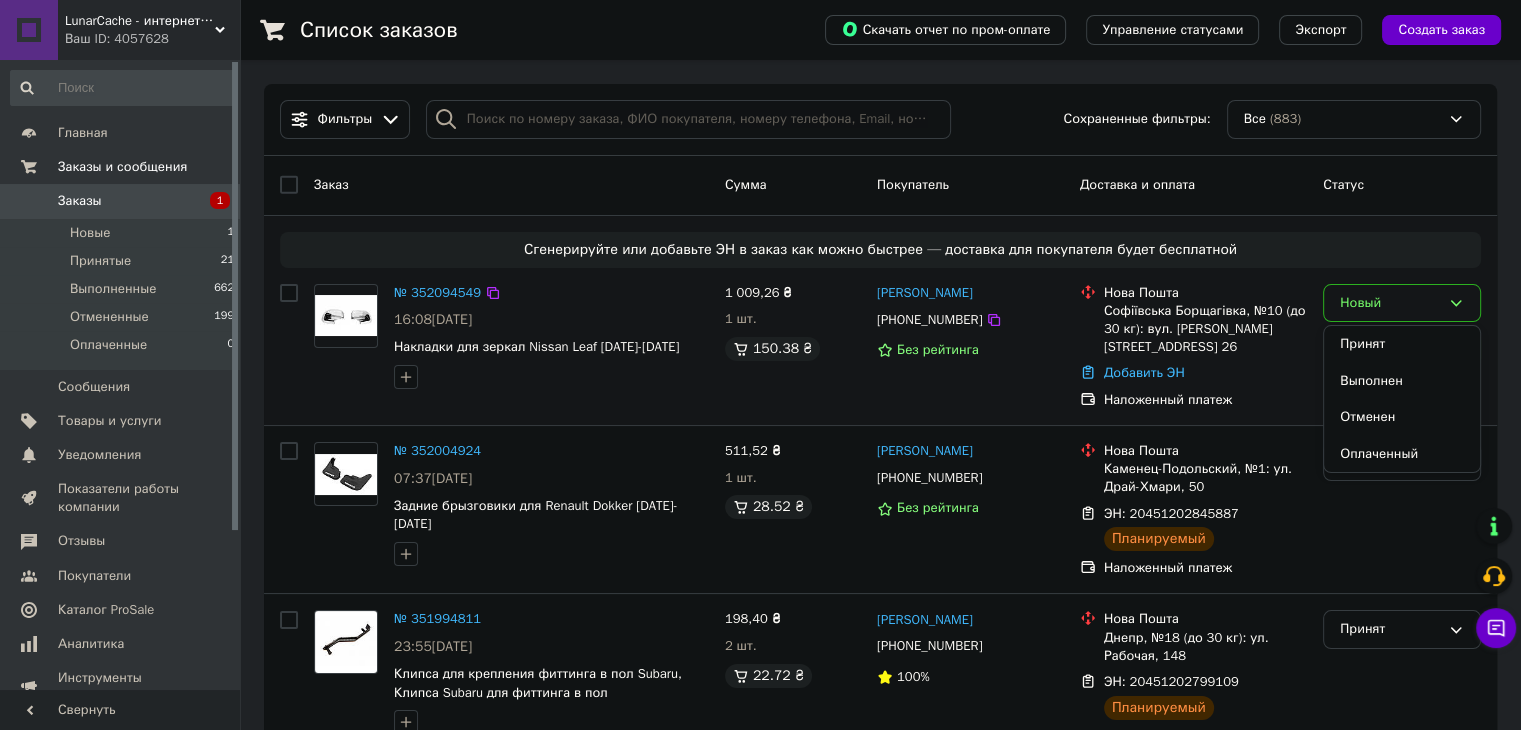click on "Принят" at bounding box center (1402, 344) 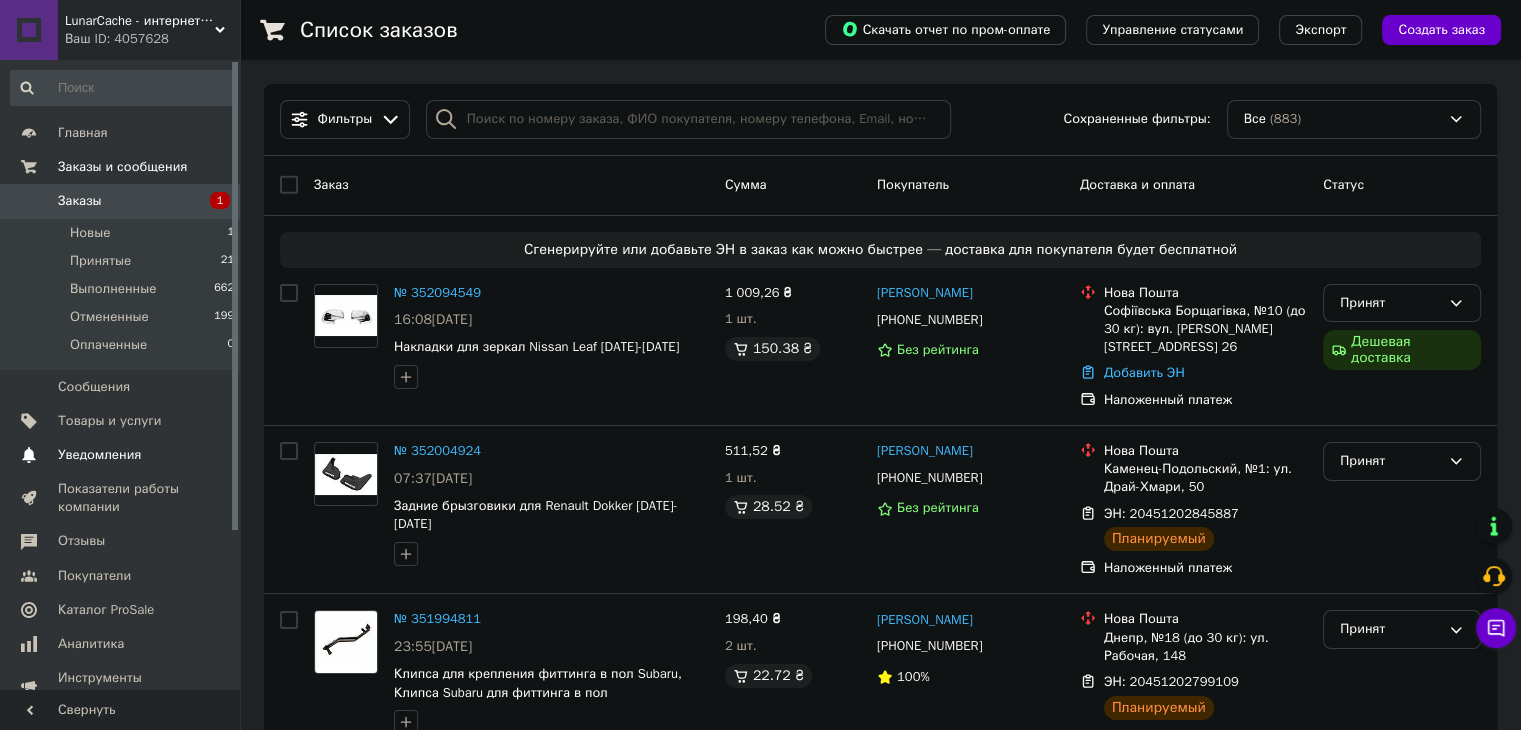 scroll, scrollTop: 212, scrollLeft: 0, axis: vertical 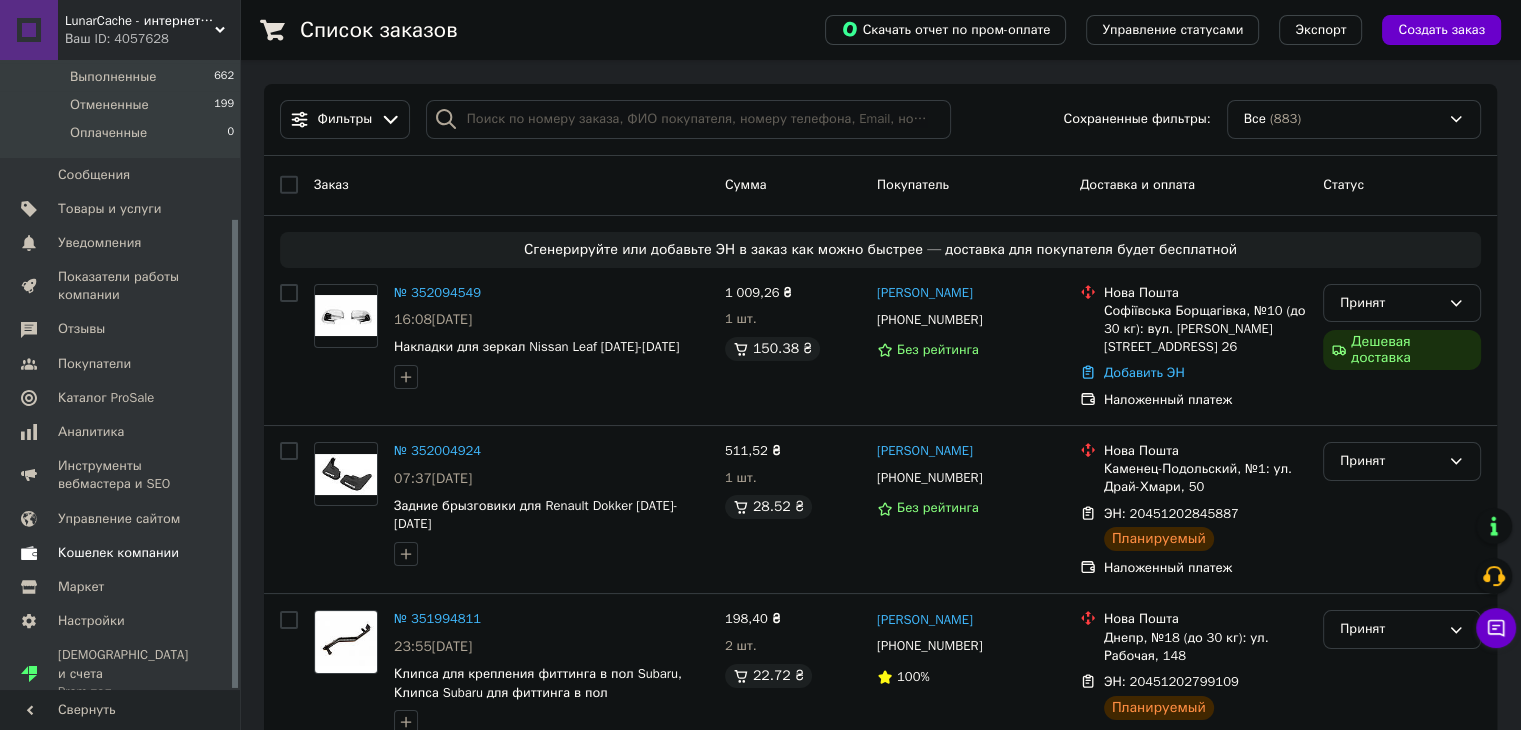 click at bounding box center [212, 553] 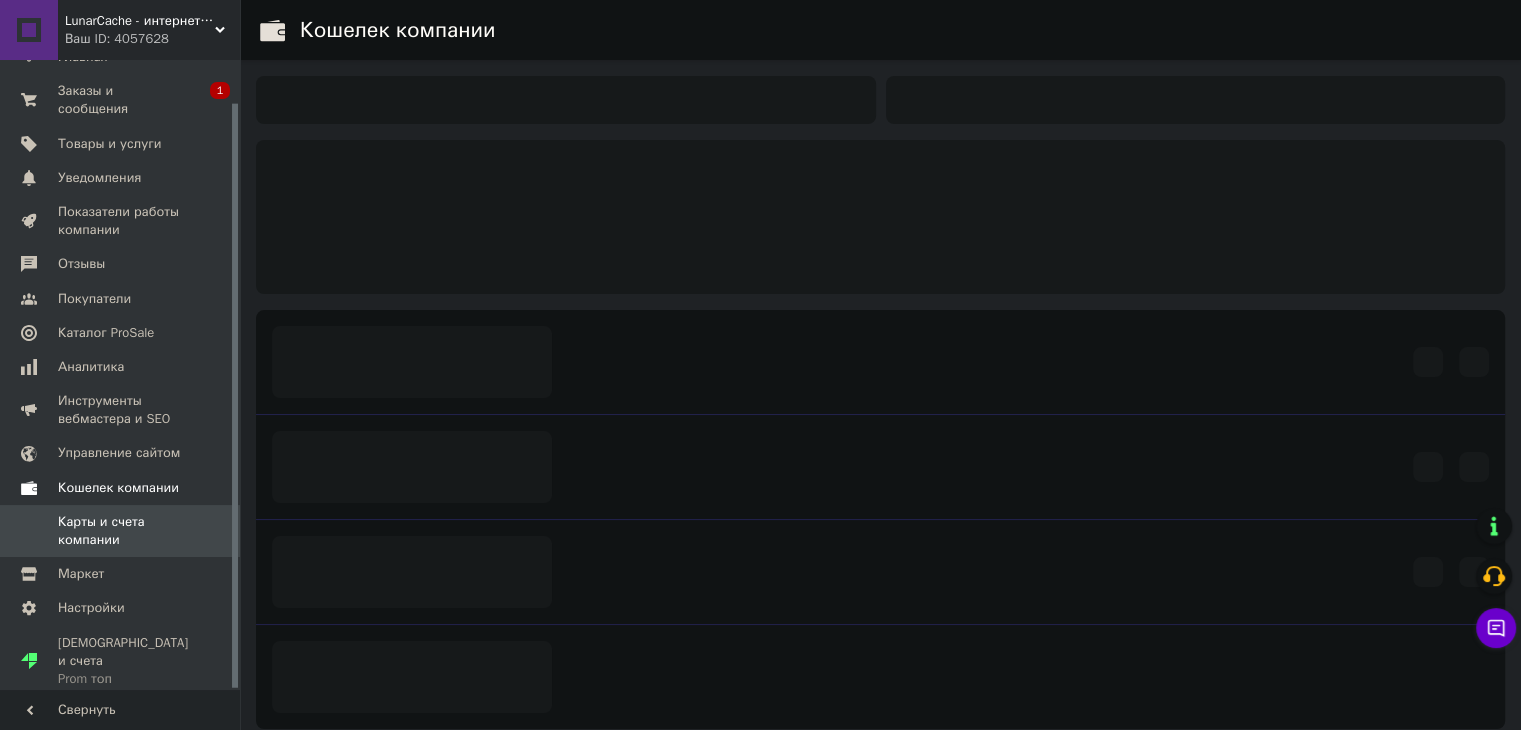 scroll, scrollTop: 45, scrollLeft: 0, axis: vertical 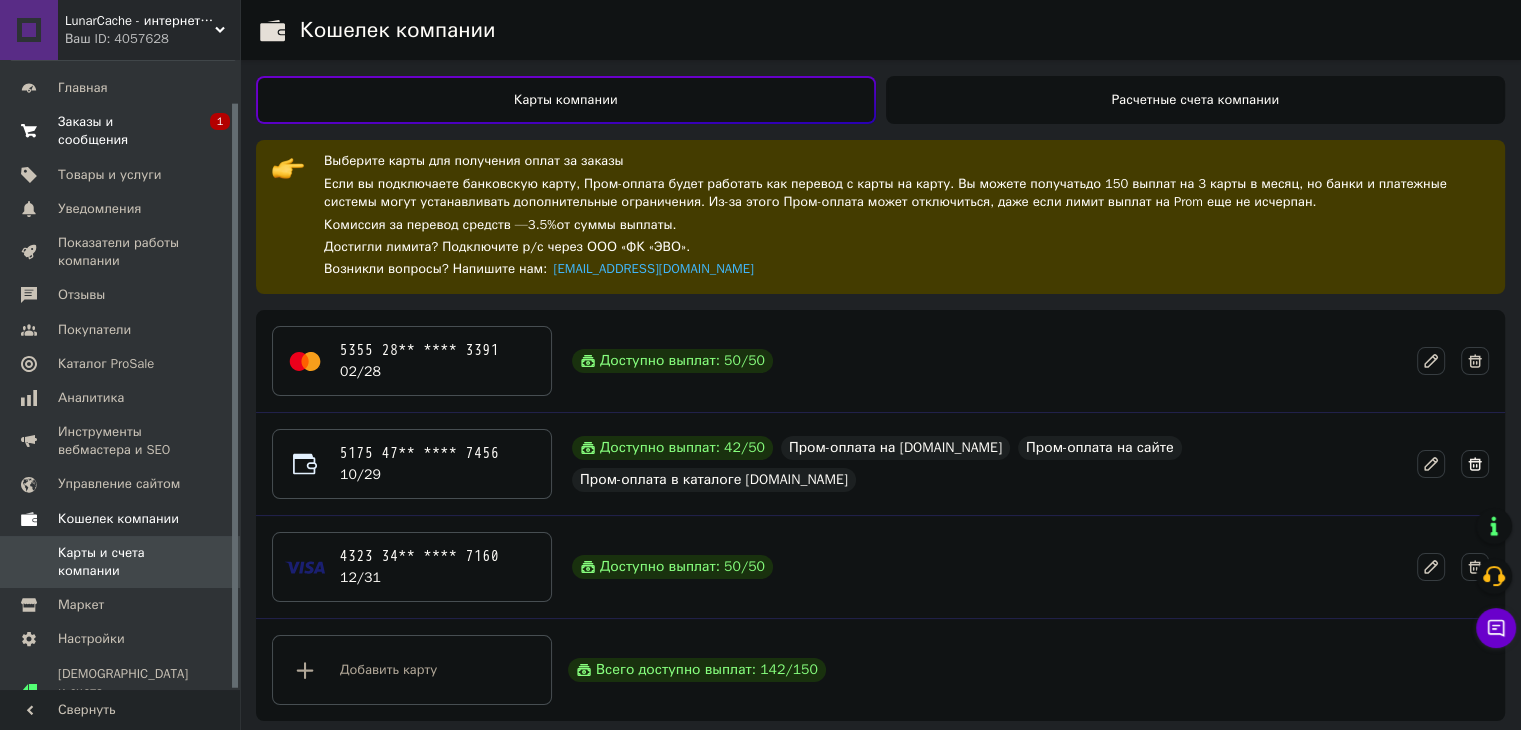 click on "Заказы и сообщения 0 1" at bounding box center [123, 131] 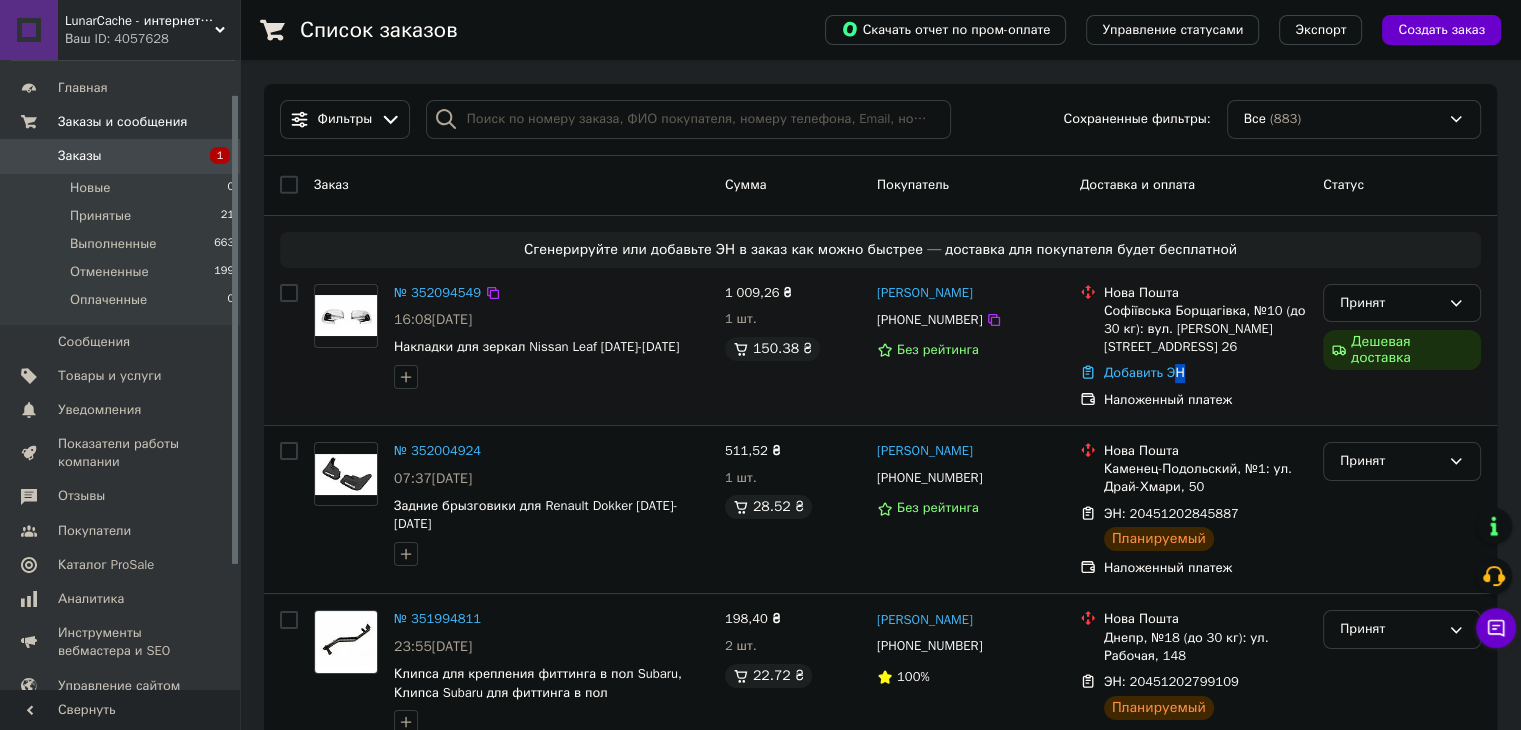click on "Добавить ЭН" at bounding box center [1205, 373] 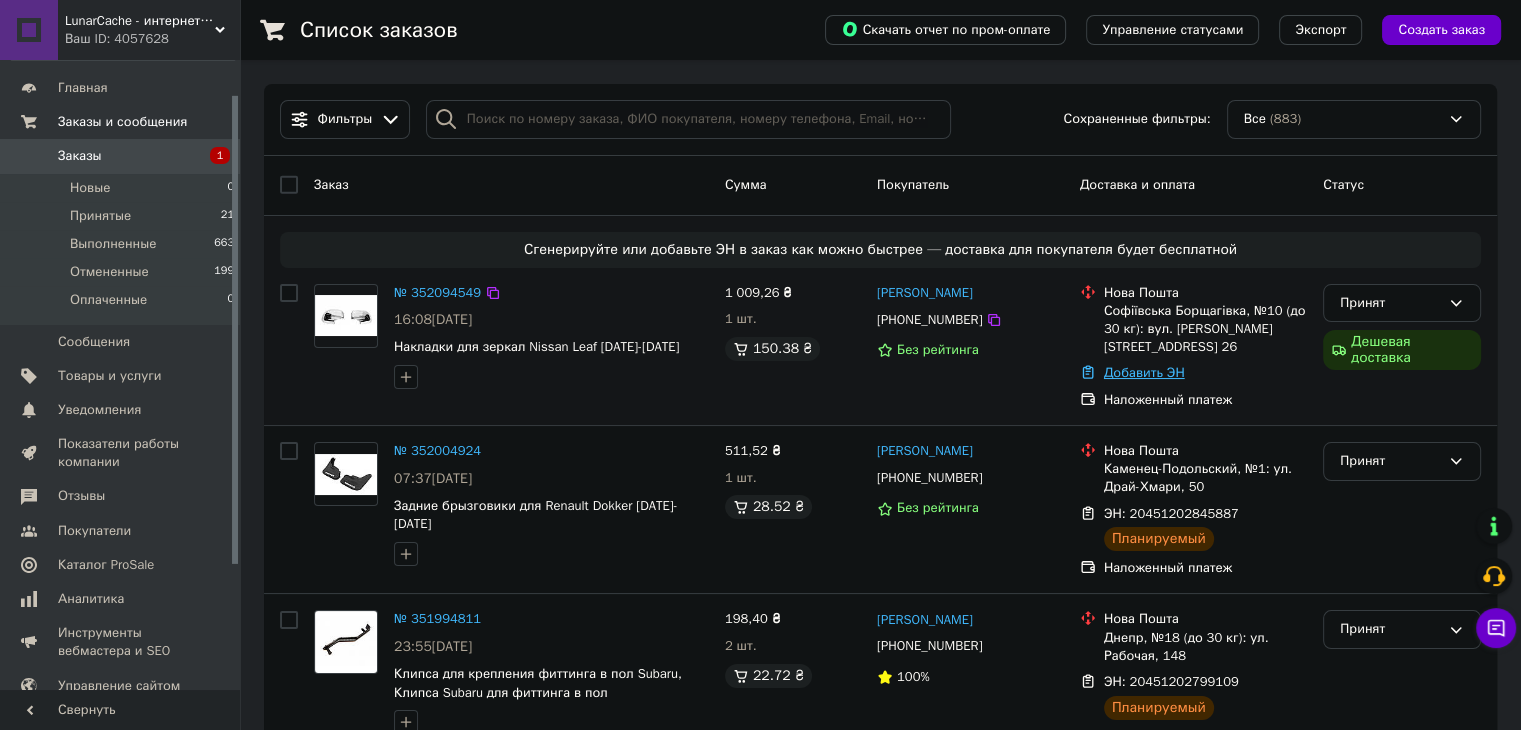 click on "Добавить ЭН" at bounding box center [1144, 372] 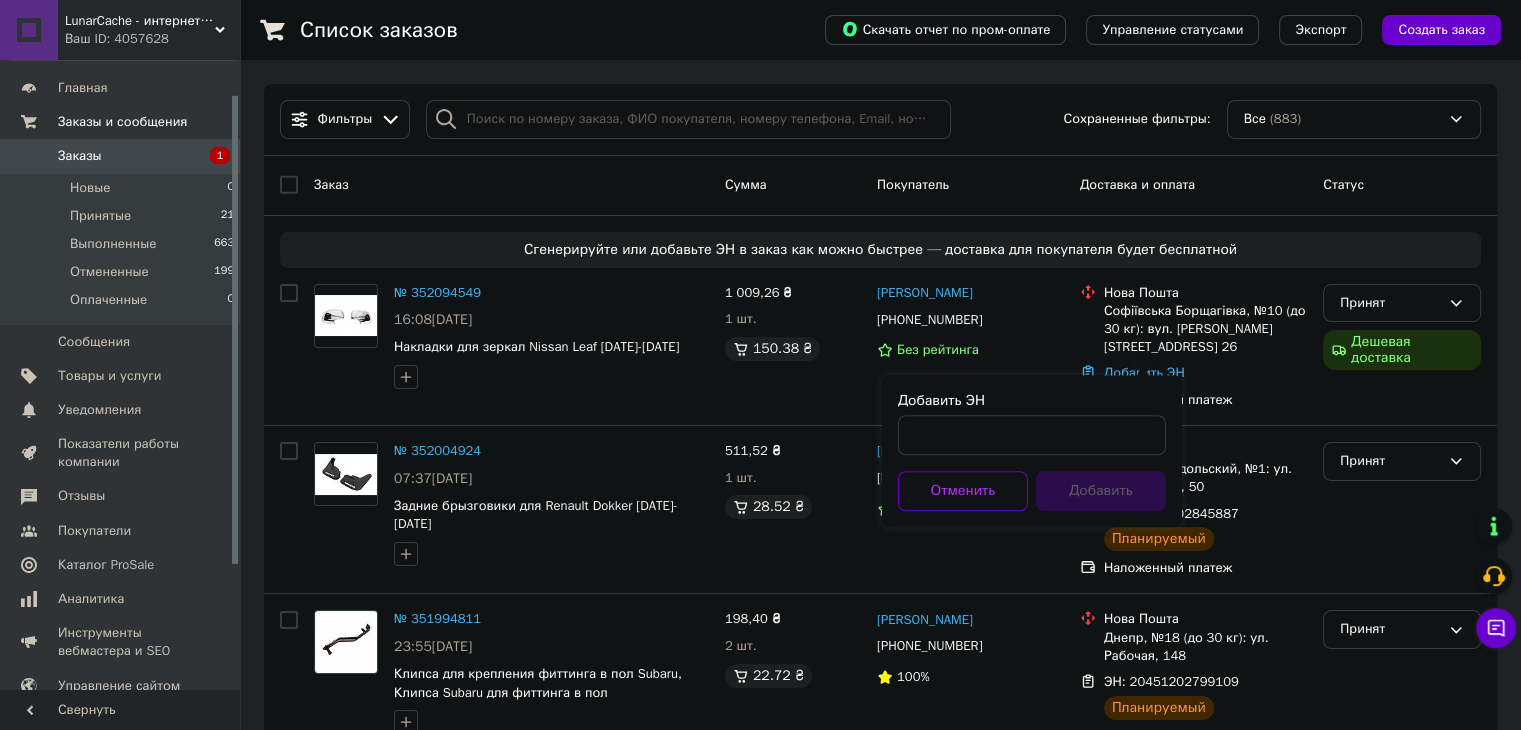 click on "Добавить ЭН Отменить Добавить" at bounding box center [1032, 451] 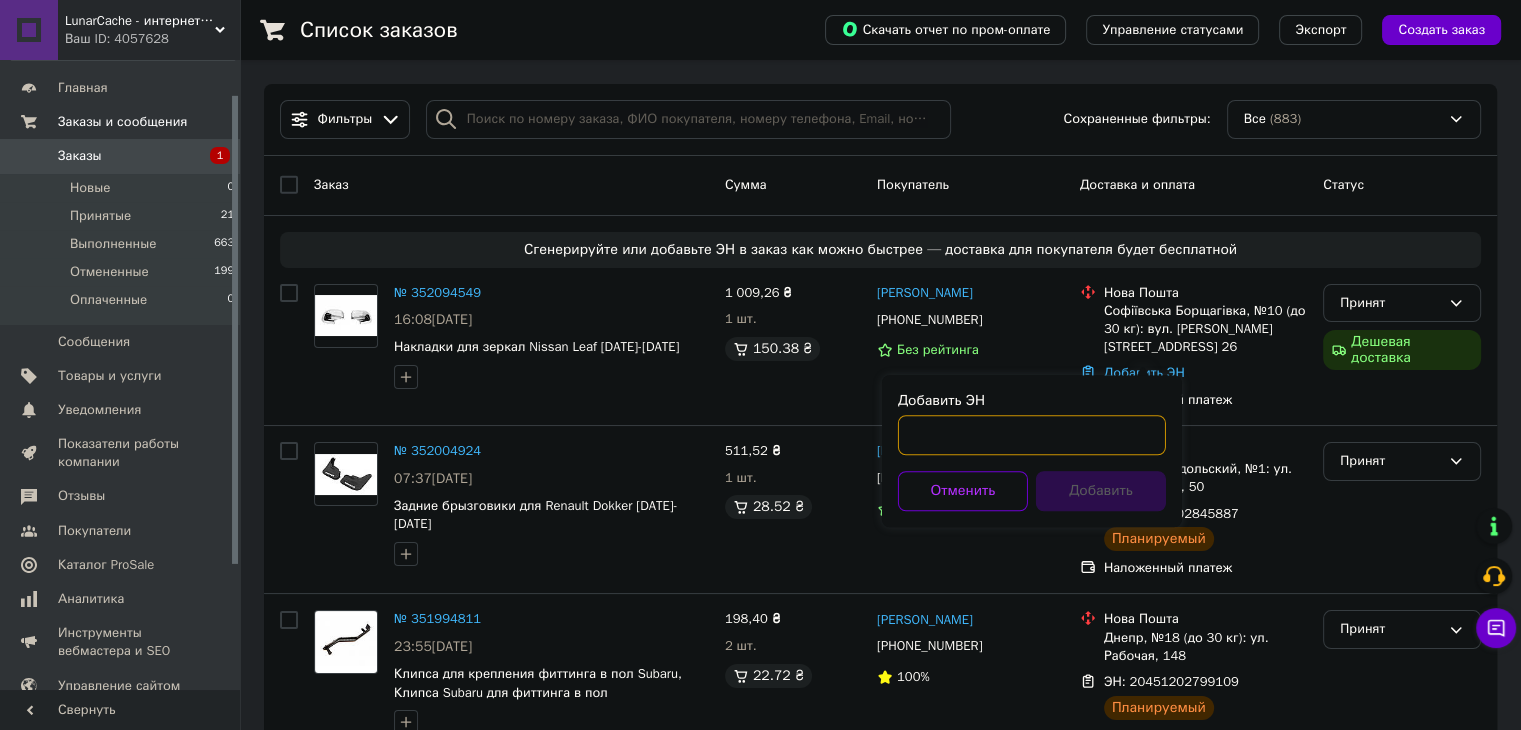 click on "Добавить ЭН" at bounding box center [1032, 435] 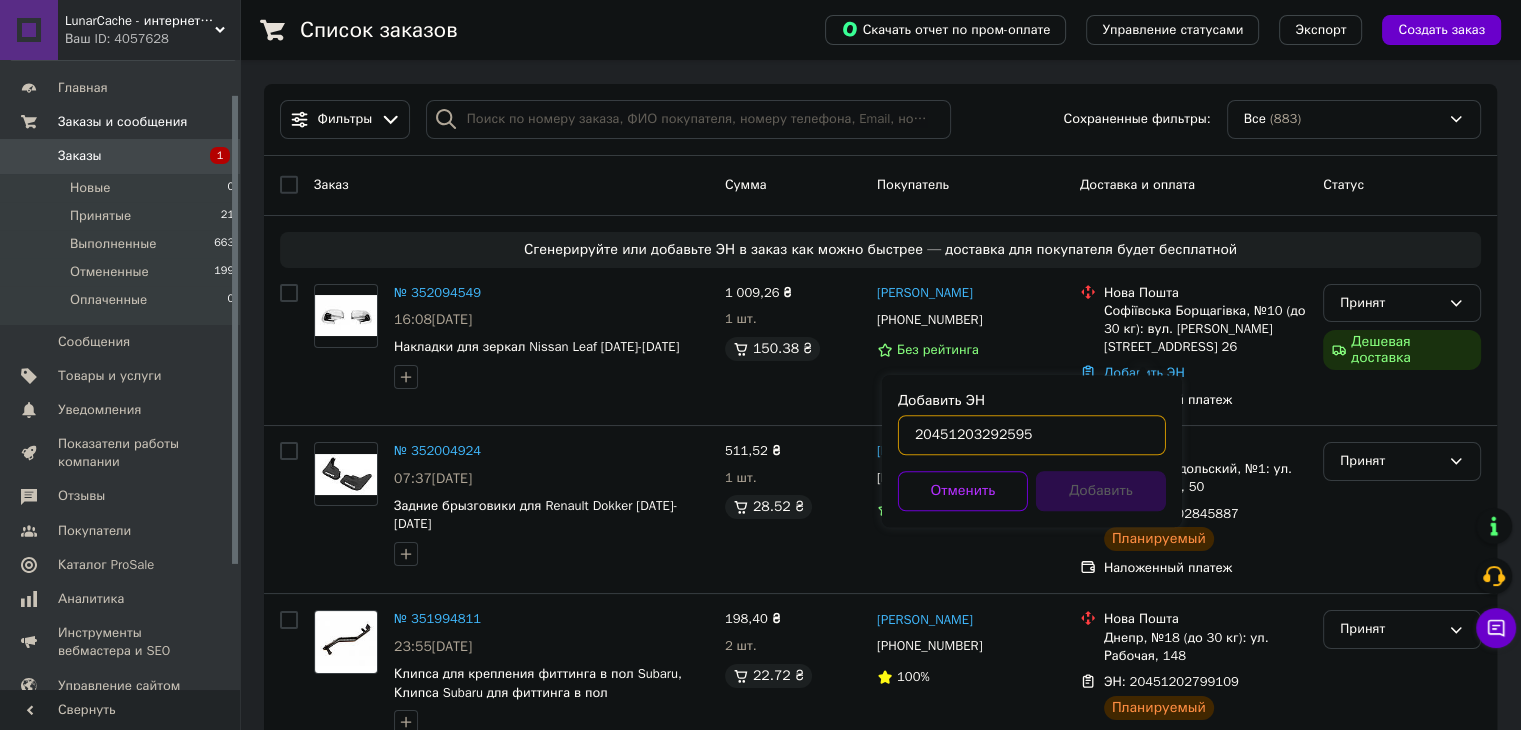 type on "20451203292595" 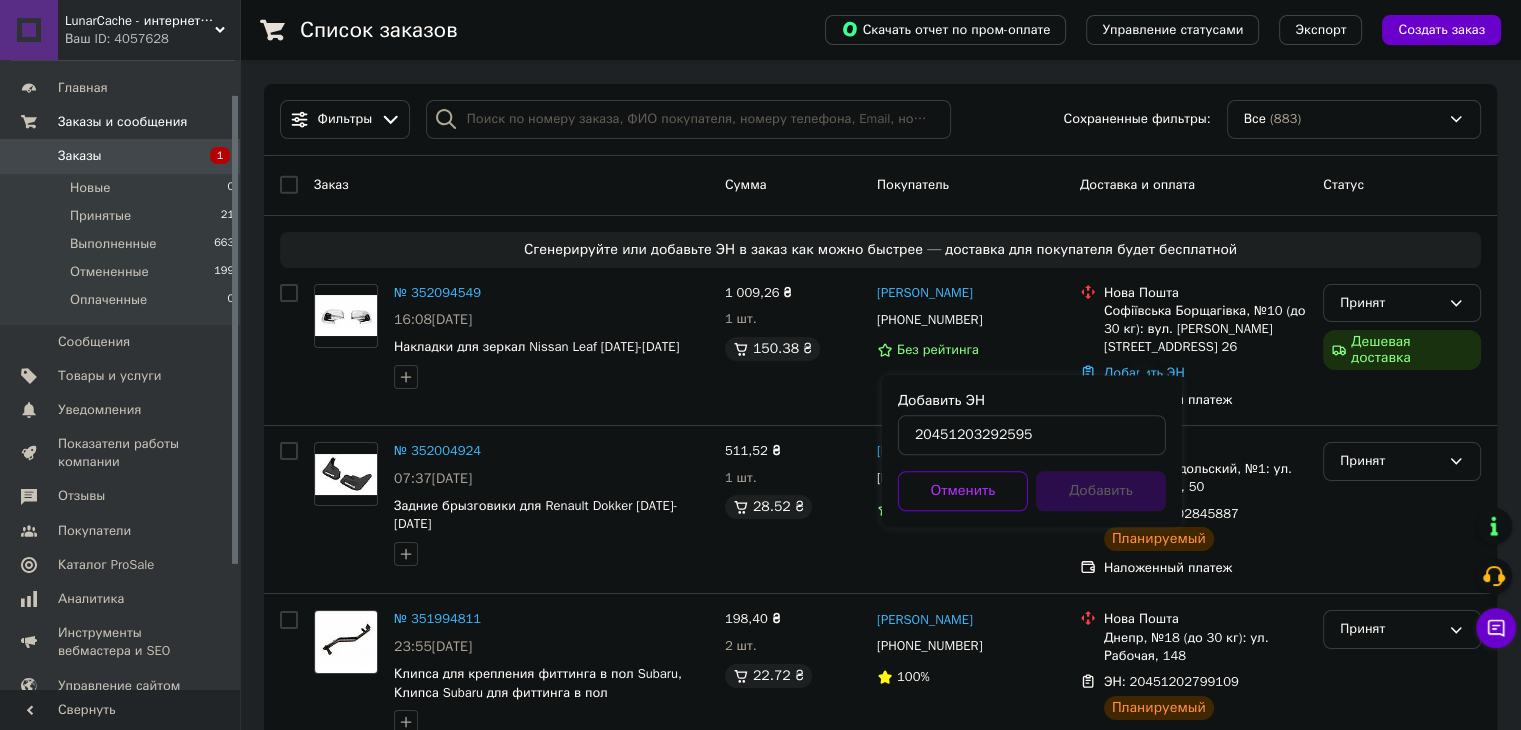 type 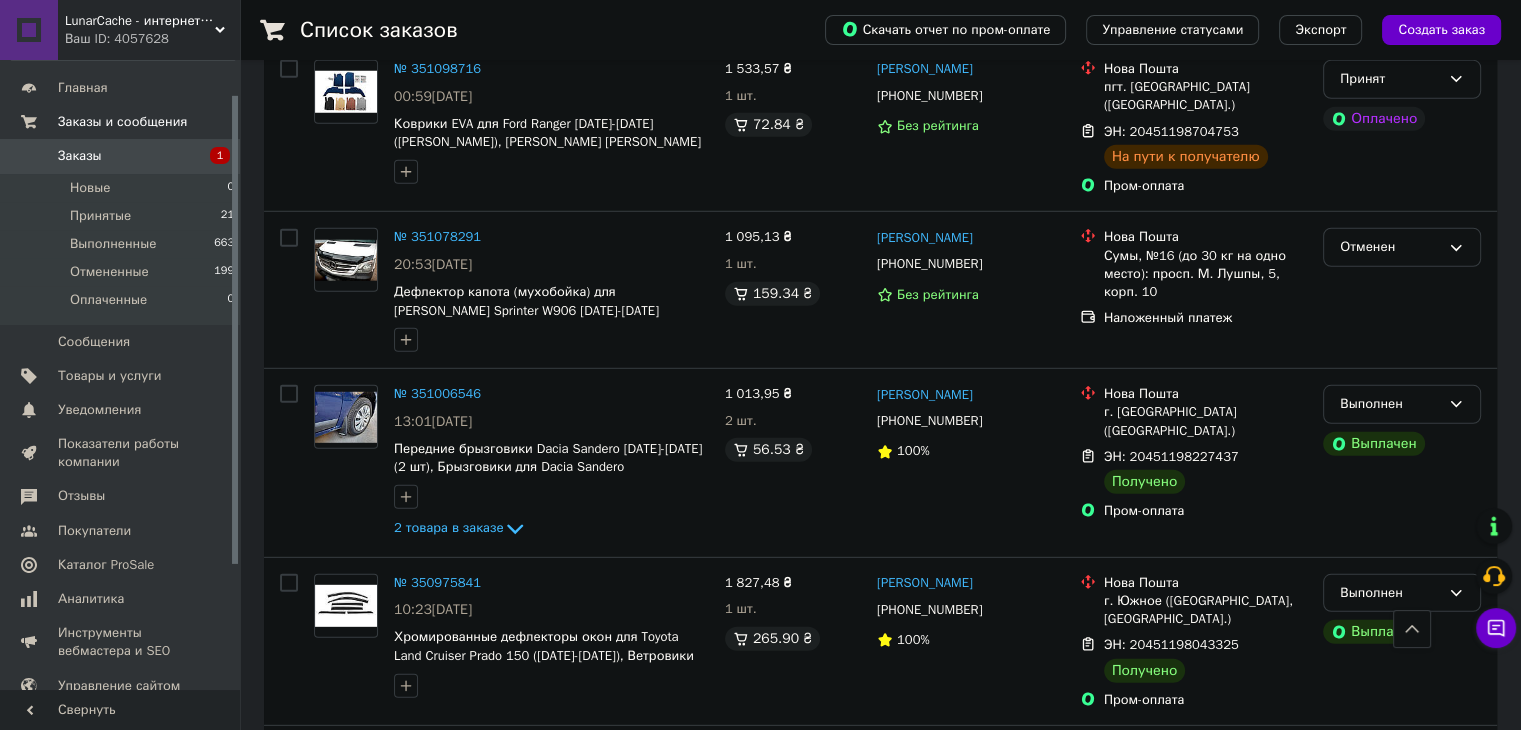 scroll, scrollTop: 6126, scrollLeft: 0, axis: vertical 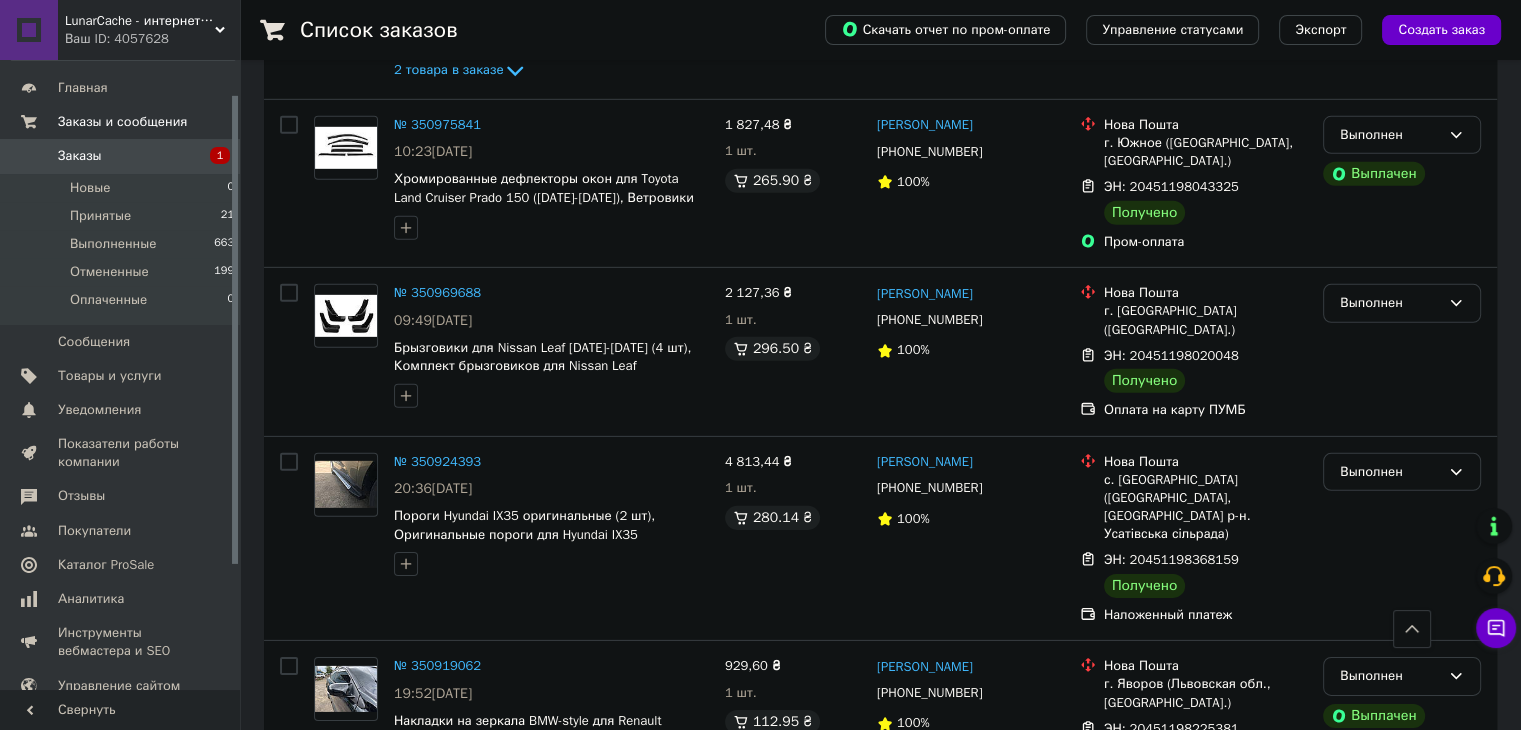 click on "Заказы 1" at bounding box center (120, 156) 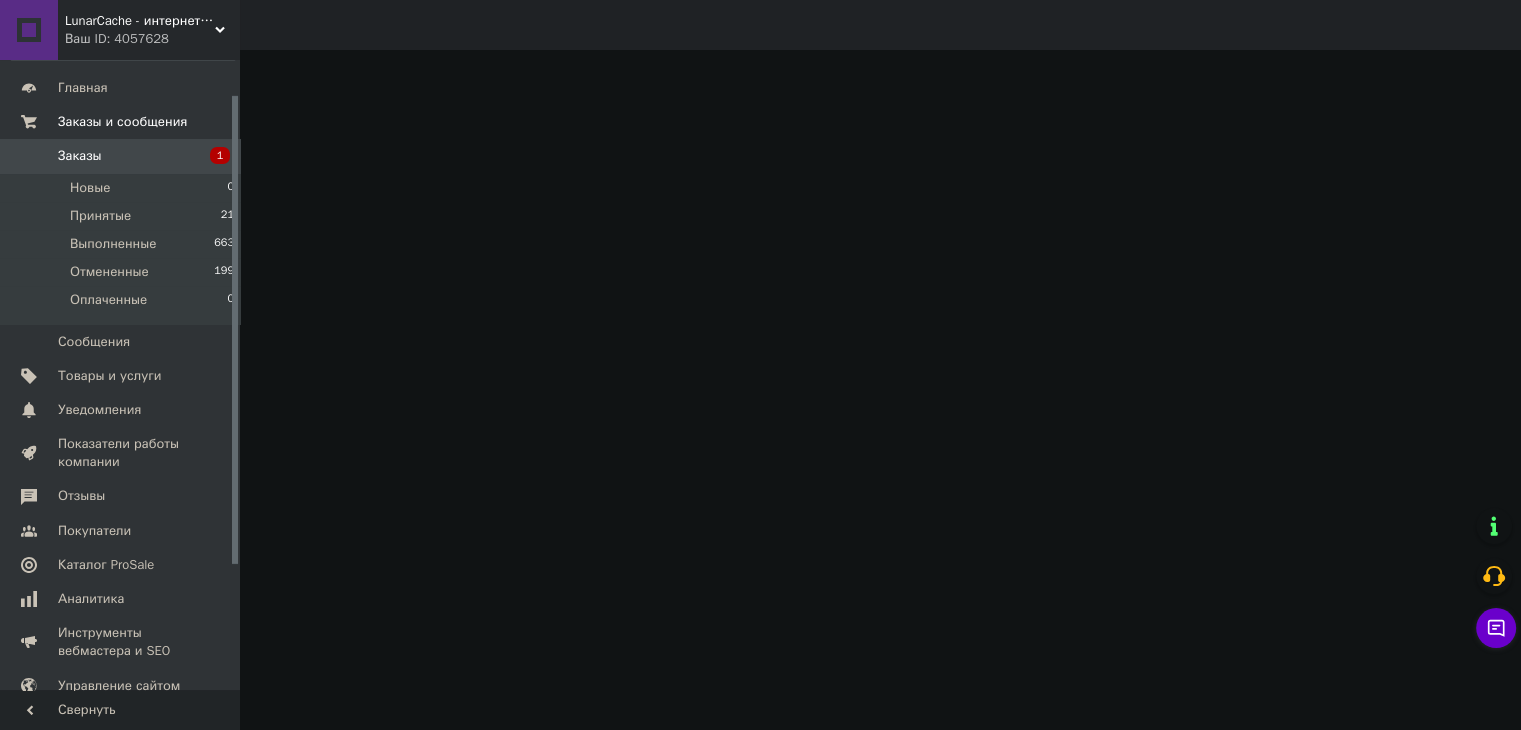 scroll, scrollTop: 0, scrollLeft: 0, axis: both 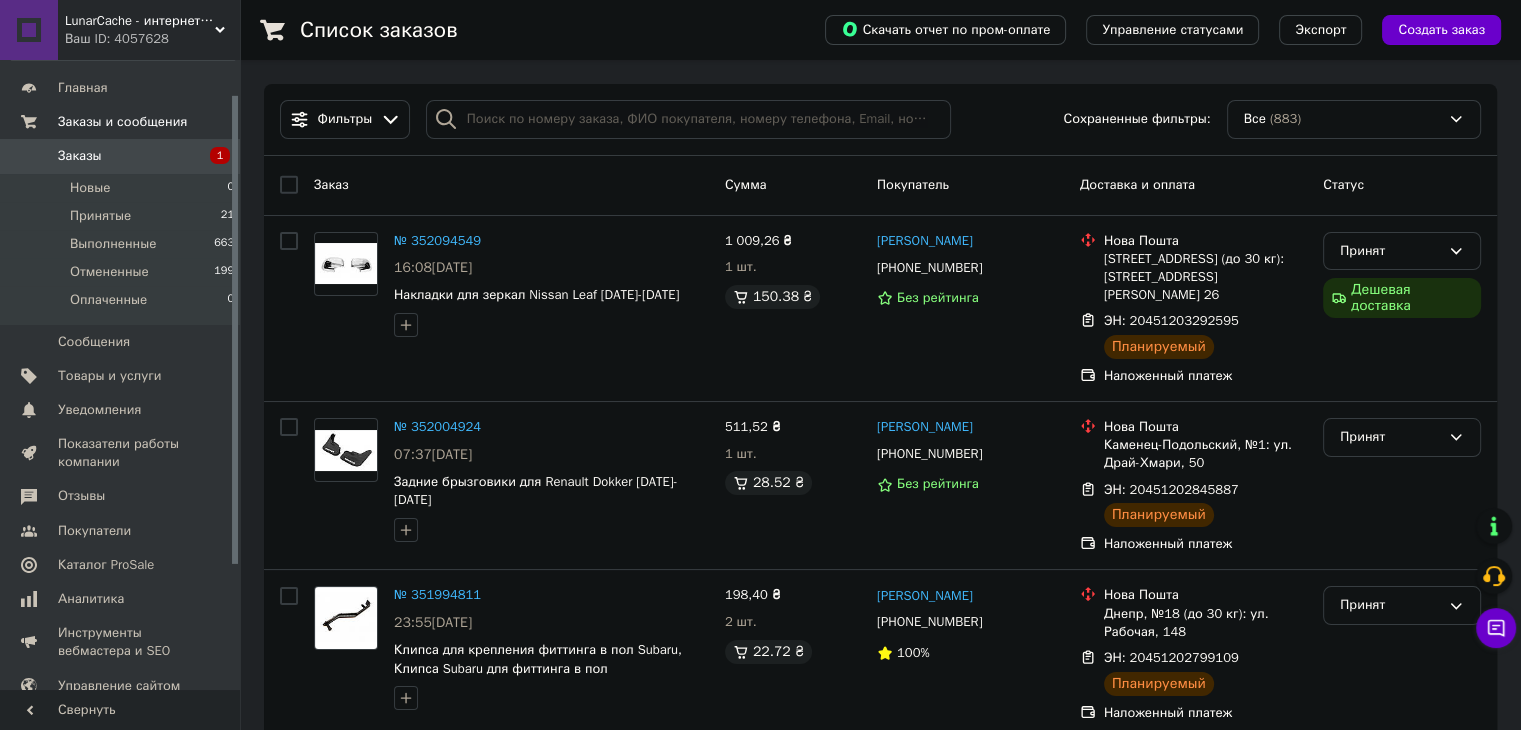 click on "Заказы" at bounding box center [121, 156] 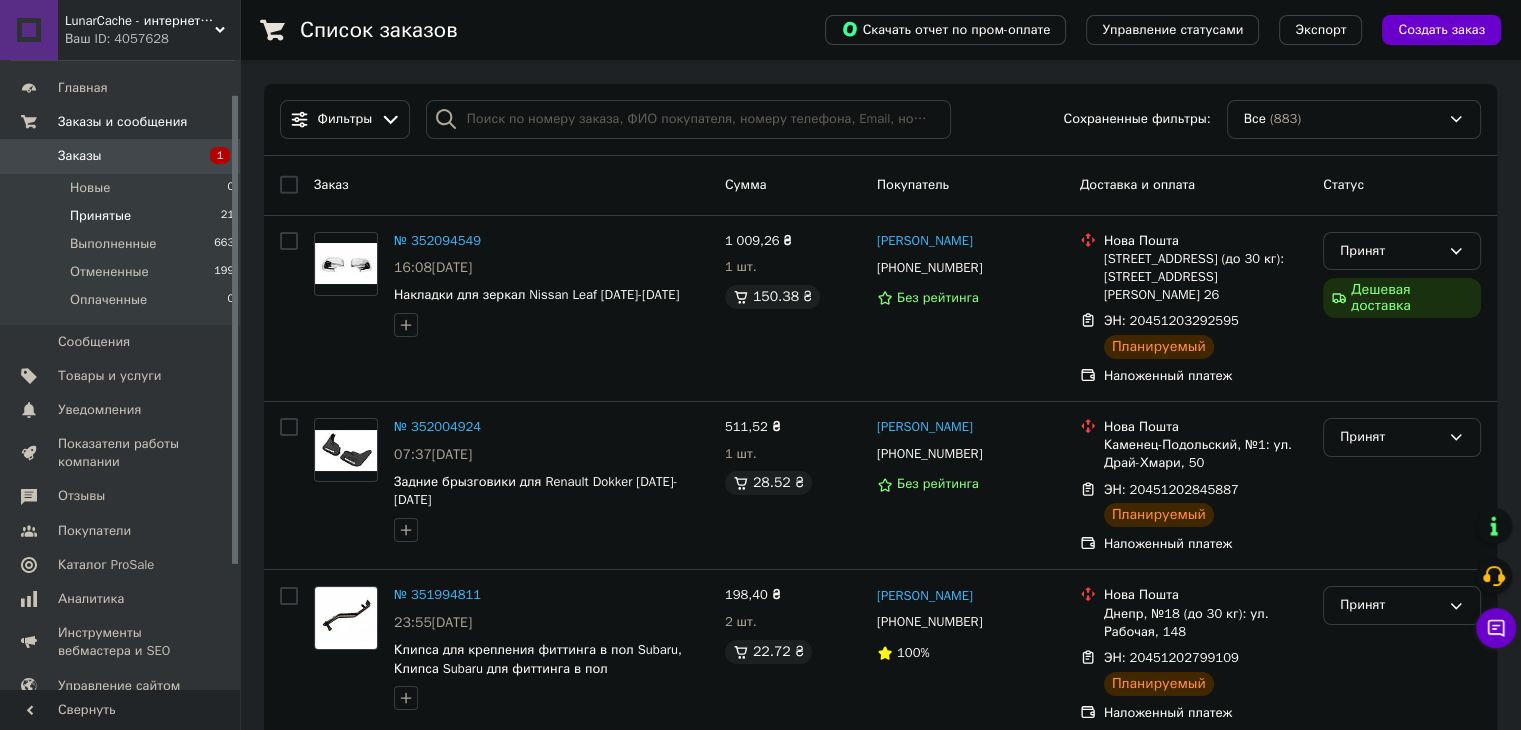 click on "Принятые 21" at bounding box center (123, 216) 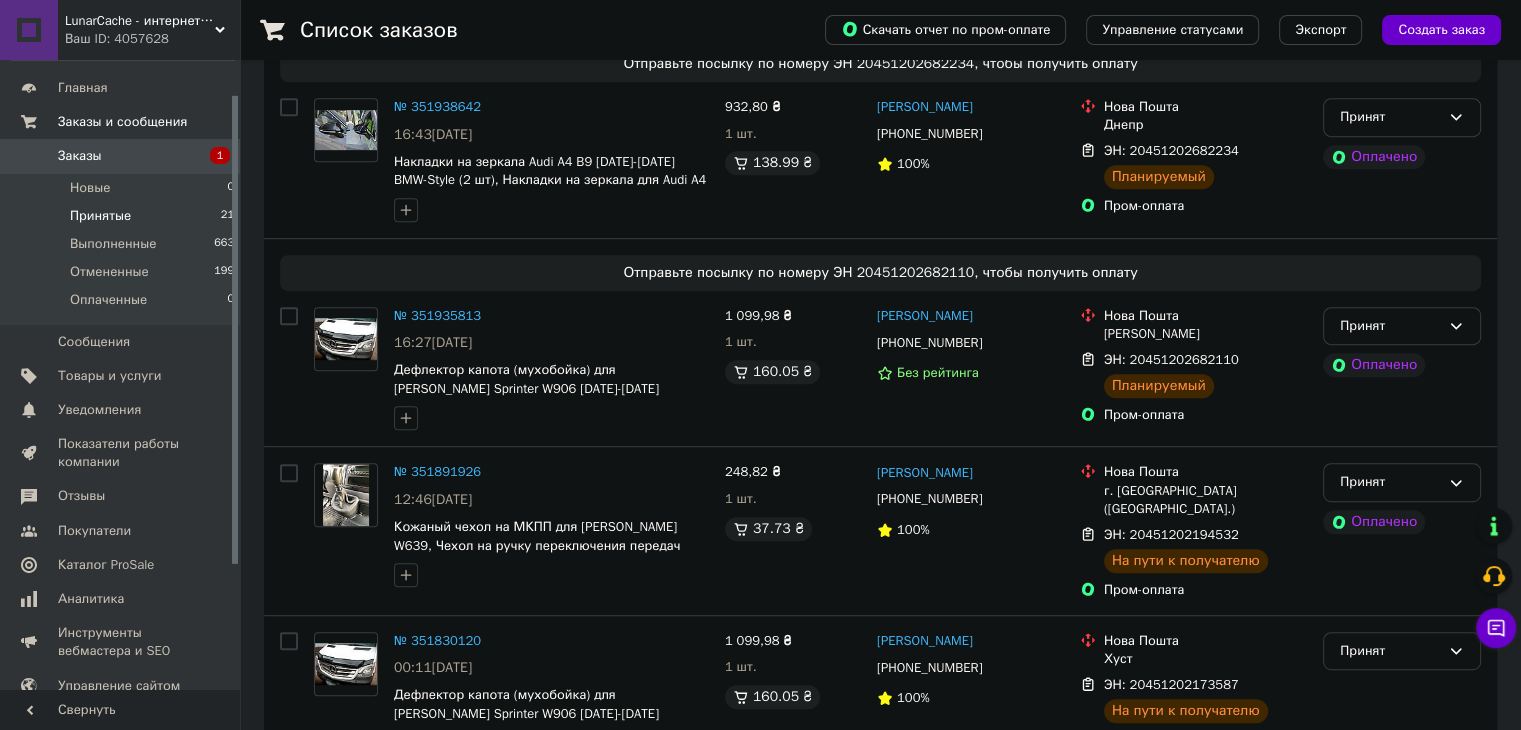 scroll, scrollTop: 3244, scrollLeft: 0, axis: vertical 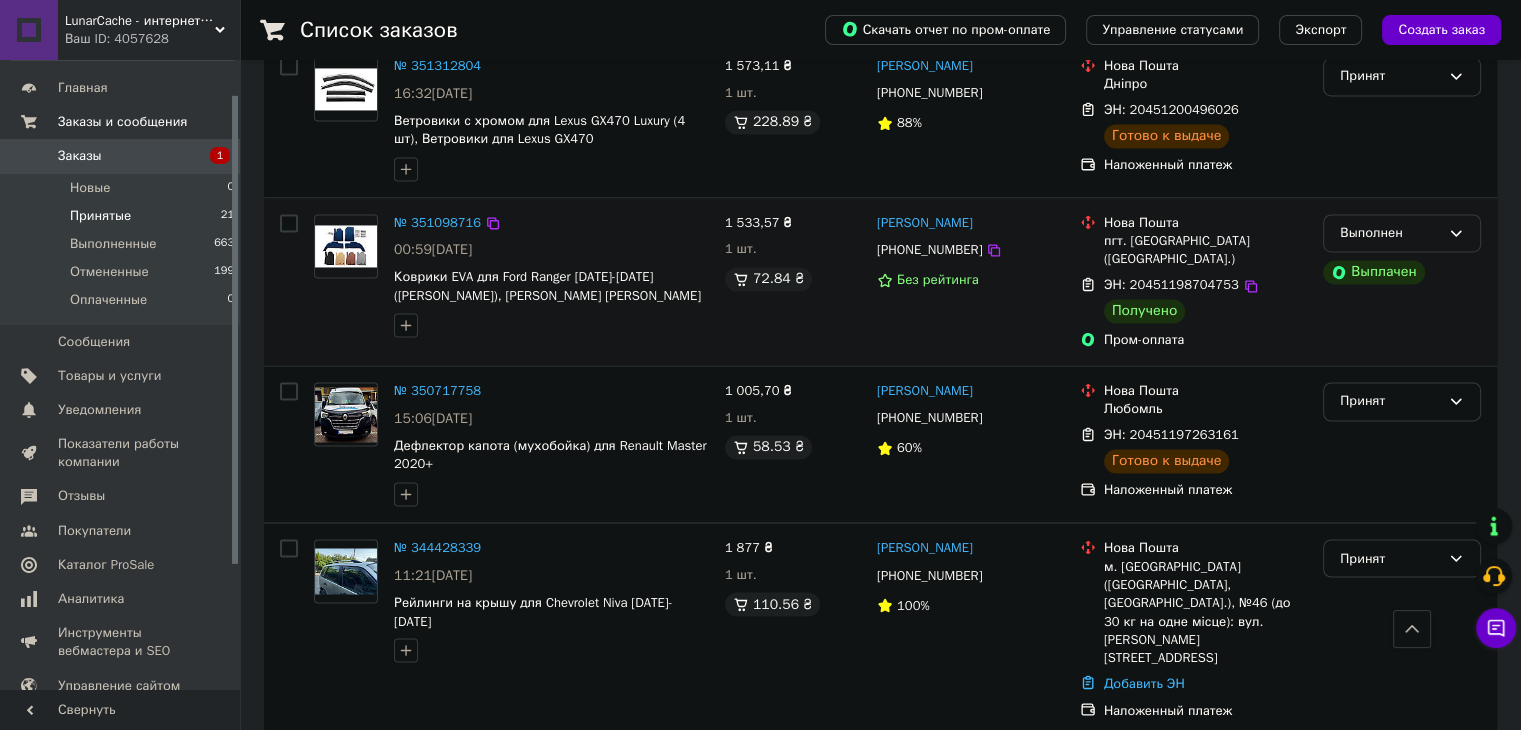 click on "Выполнен" at bounding box center [1390, 233] 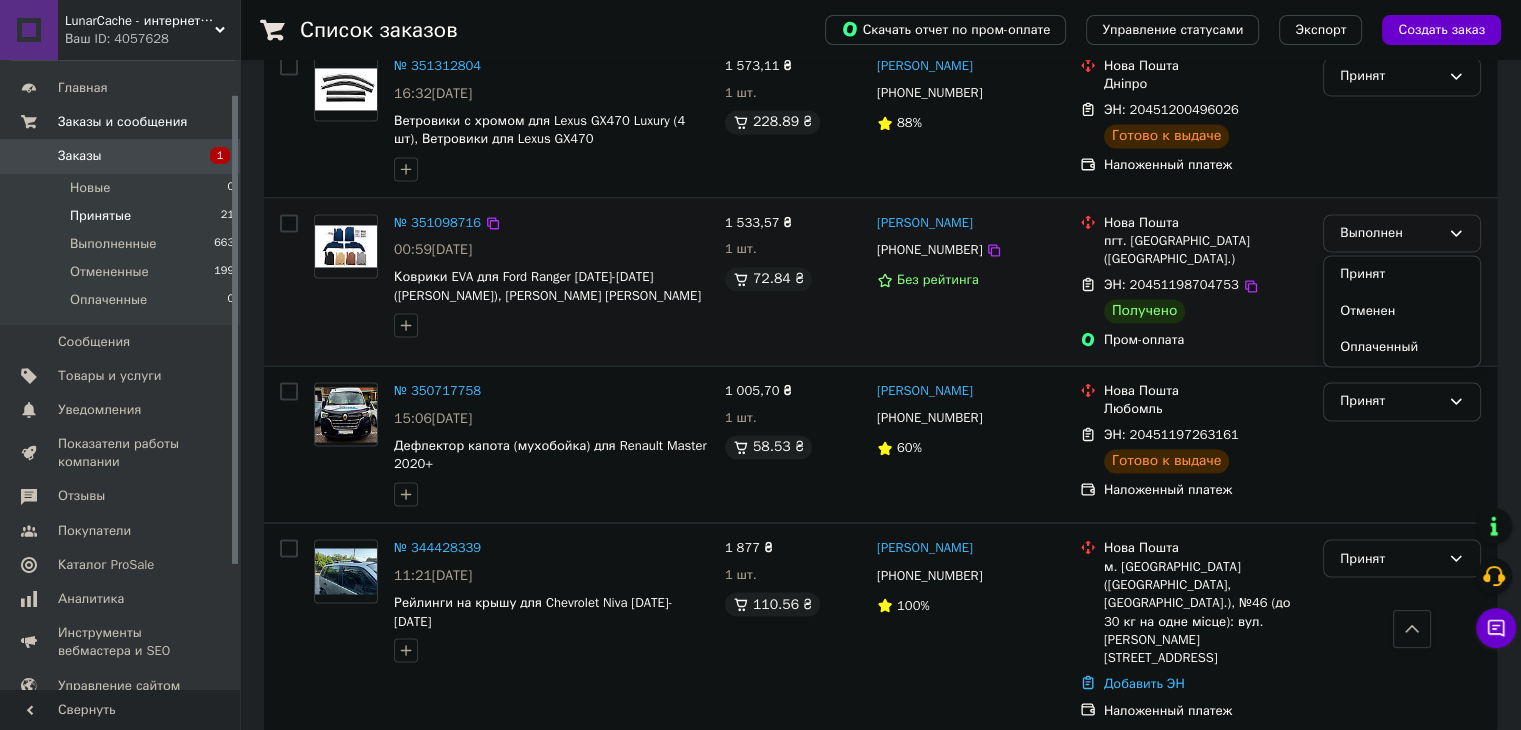 click on "Выполнен" at bounding box center [1390, 233] 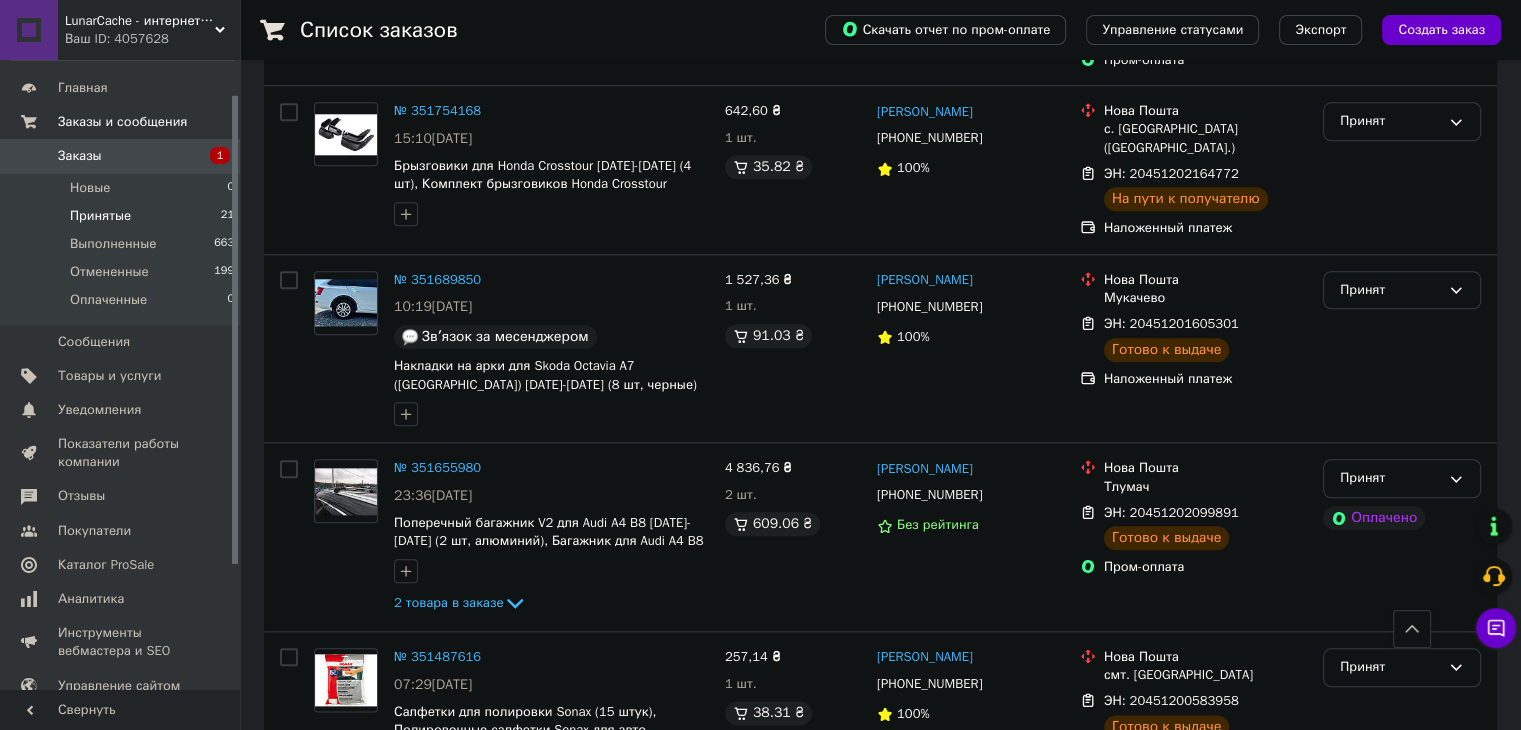 scroll, scrollTop: 2144, scrollLeft: 0, axis: vertical 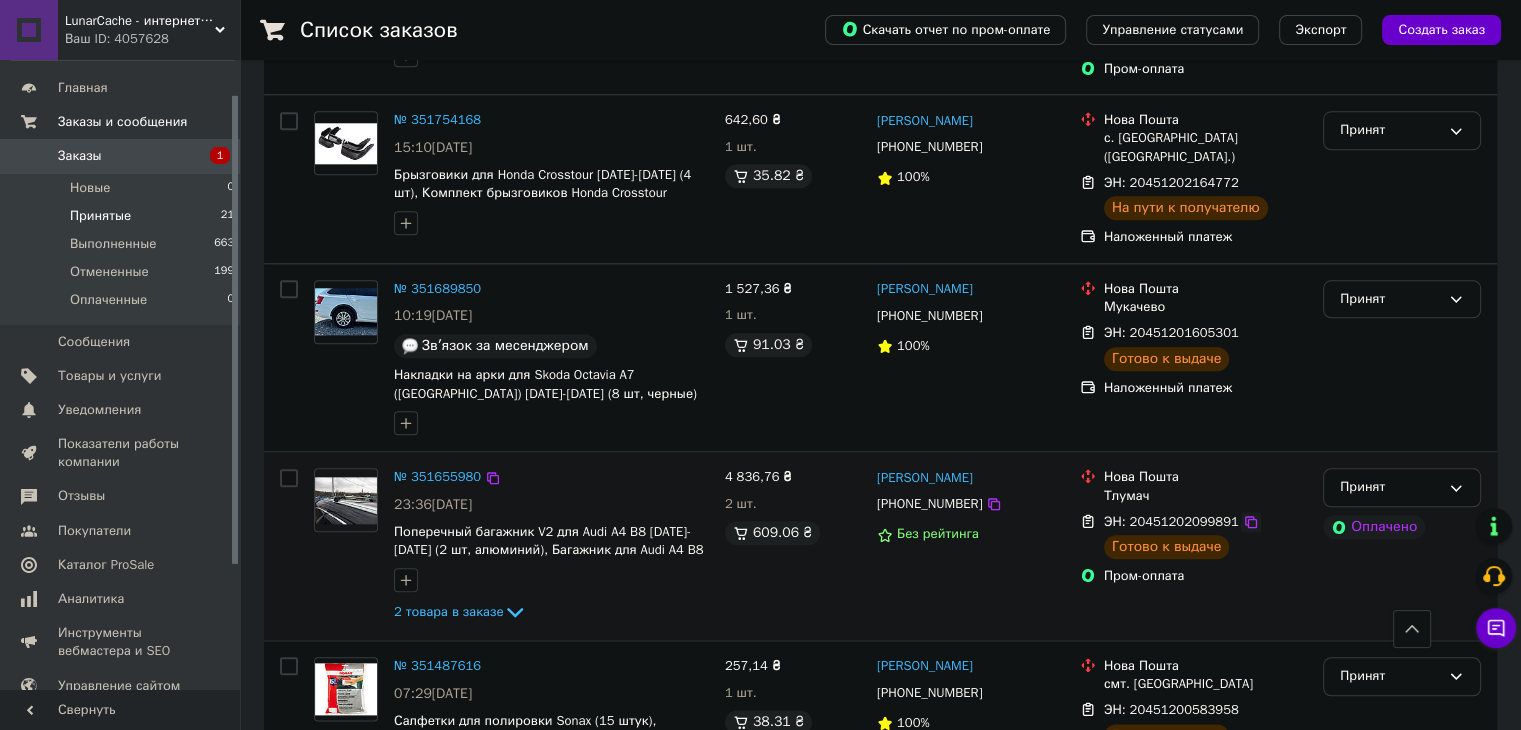 click at bounding box center (1251, 522) 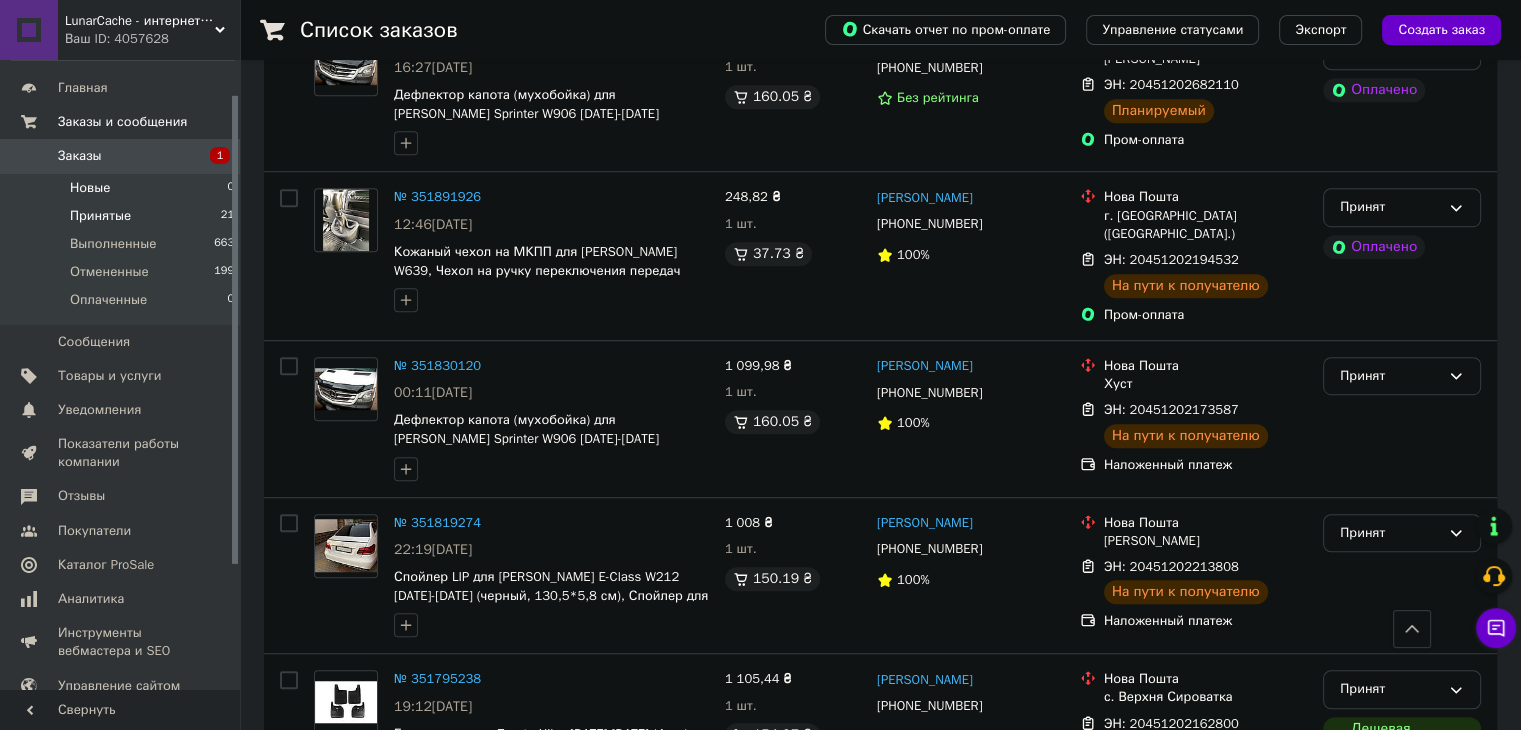 scroll, scrollTop: 944, scrollLeft: 0, axis: vertical 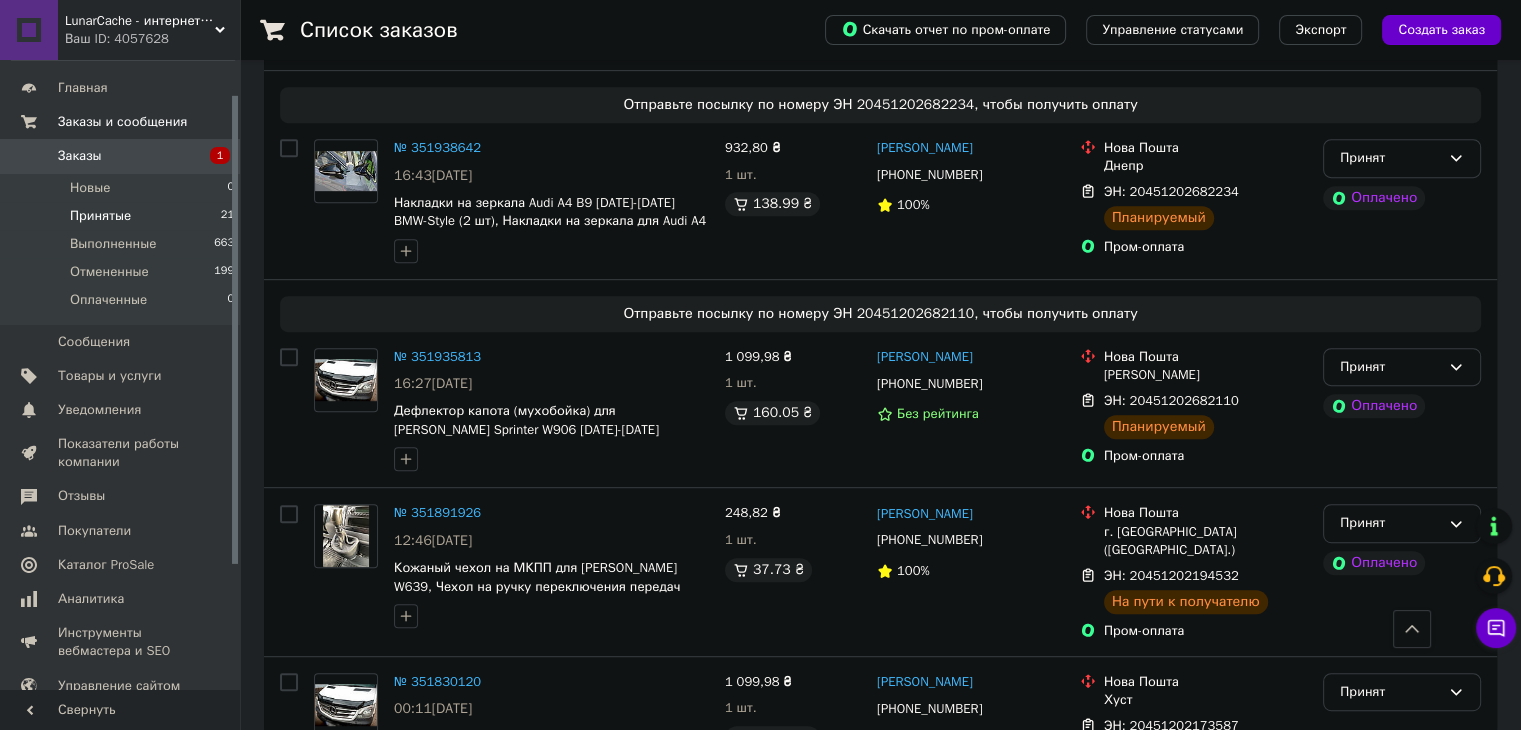 click on "Заказы" at bounding box center [121, 156] 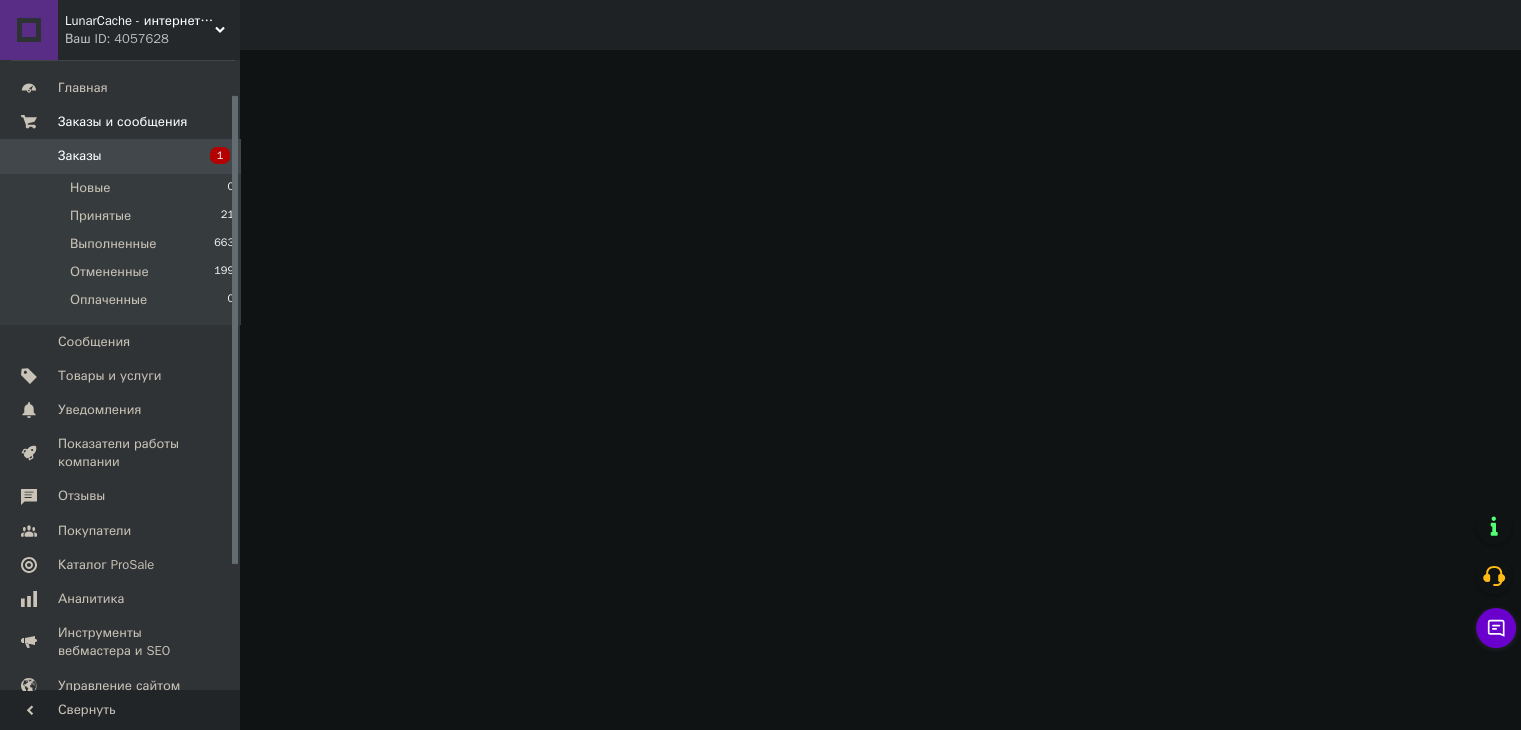 scroll, scrollTop: 0, scrollLeft: 0, axis: both 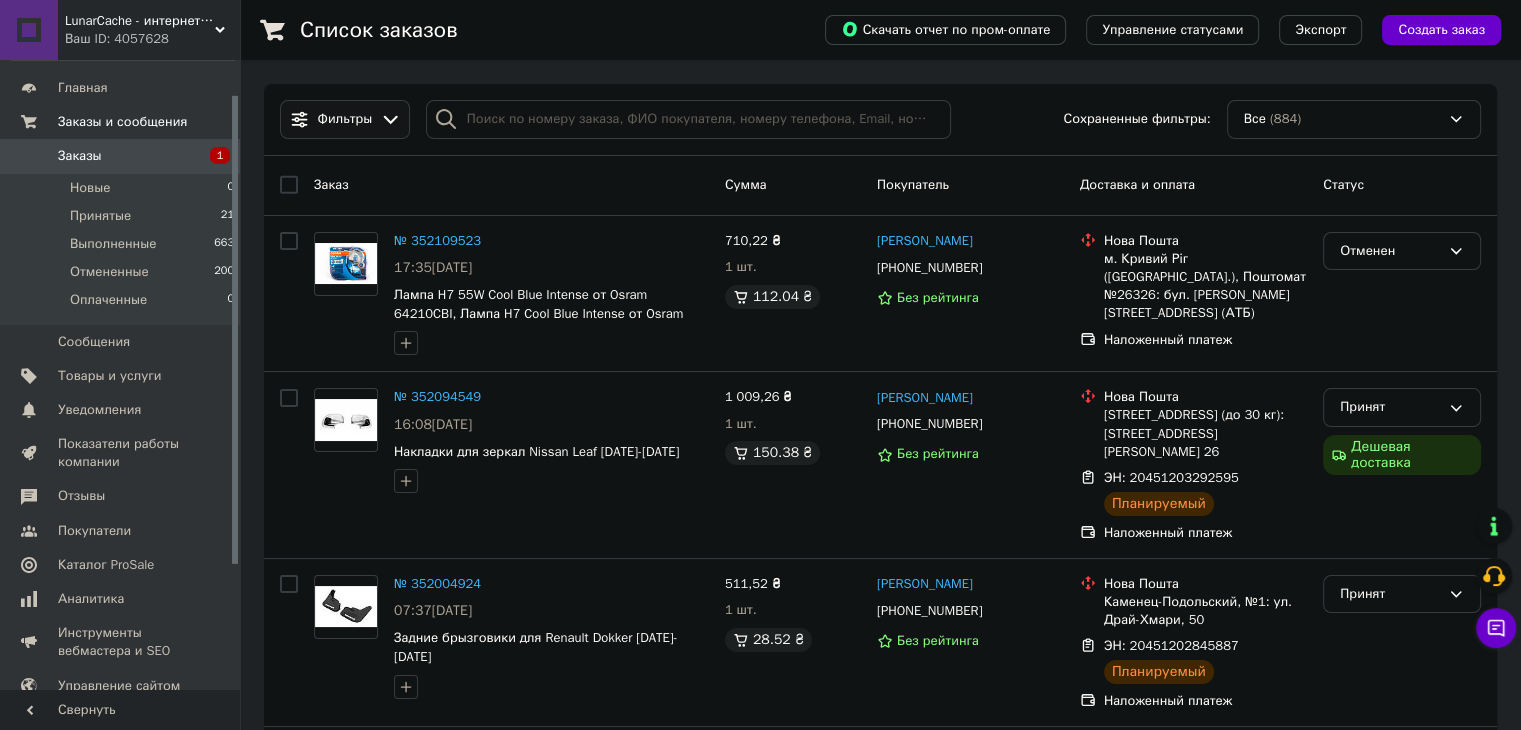 click on "Фильтры" at bounding box center [345, 119] 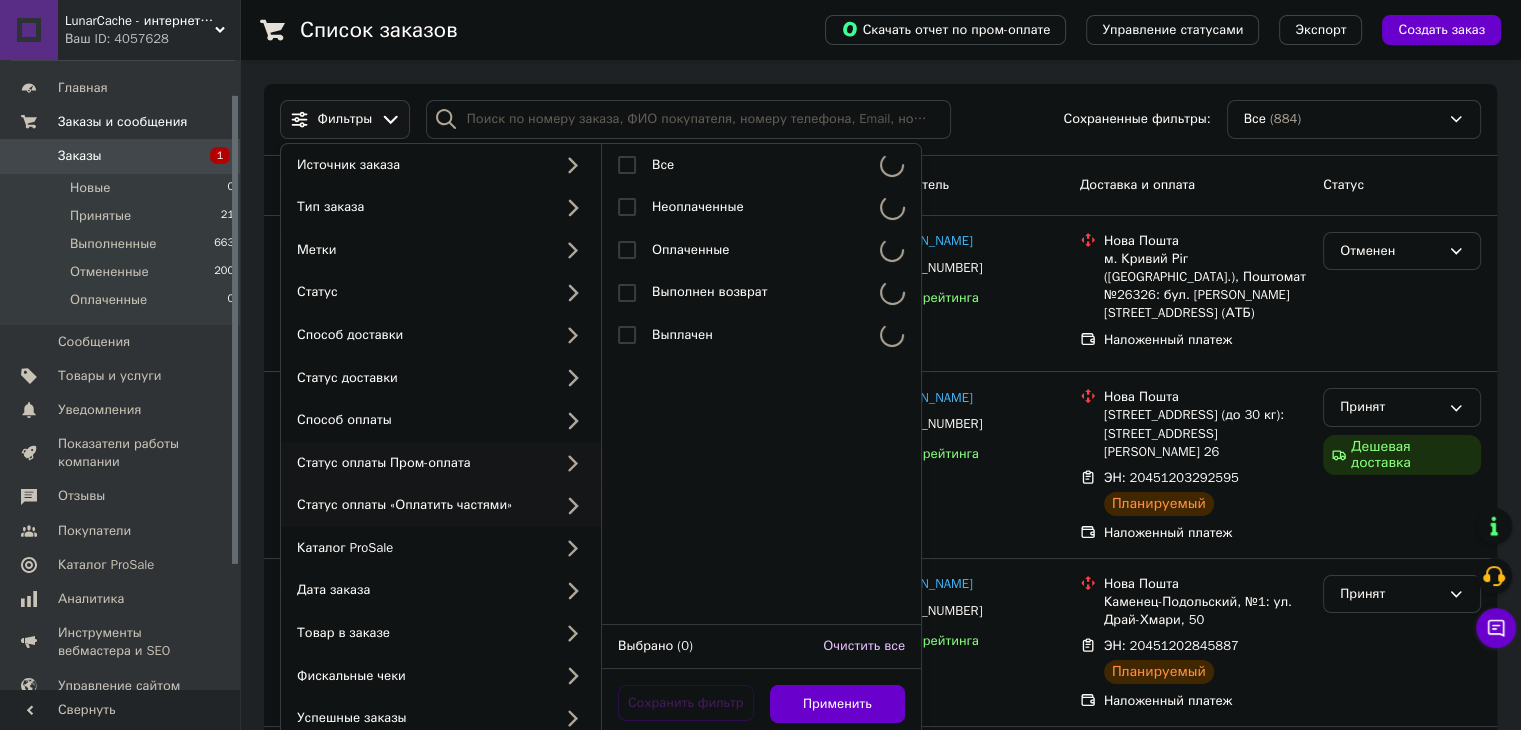 click on "Статус оплаты Пром-оплата" at bounding box center (420, 463) 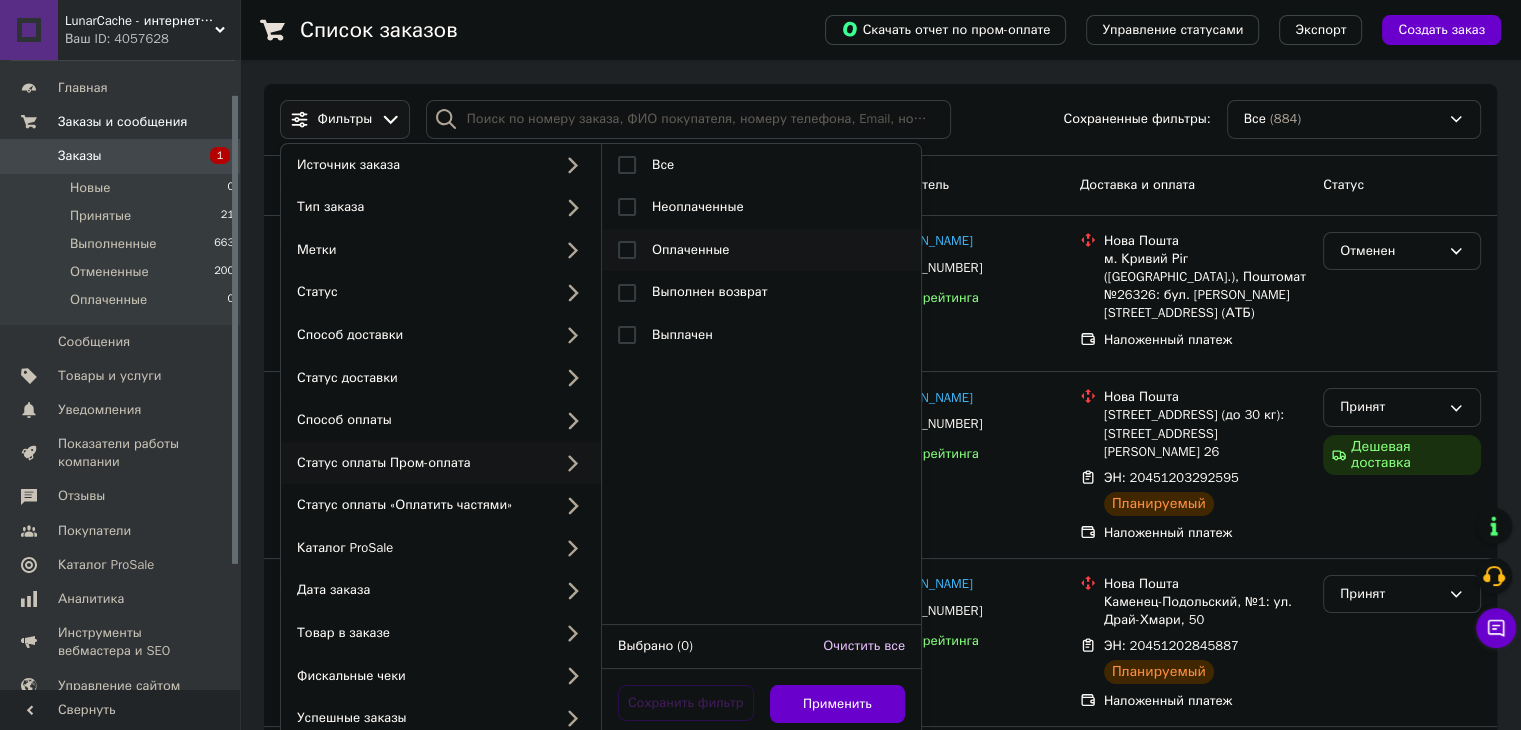 click on "Оплаченные" at bounding box center [690, 249] 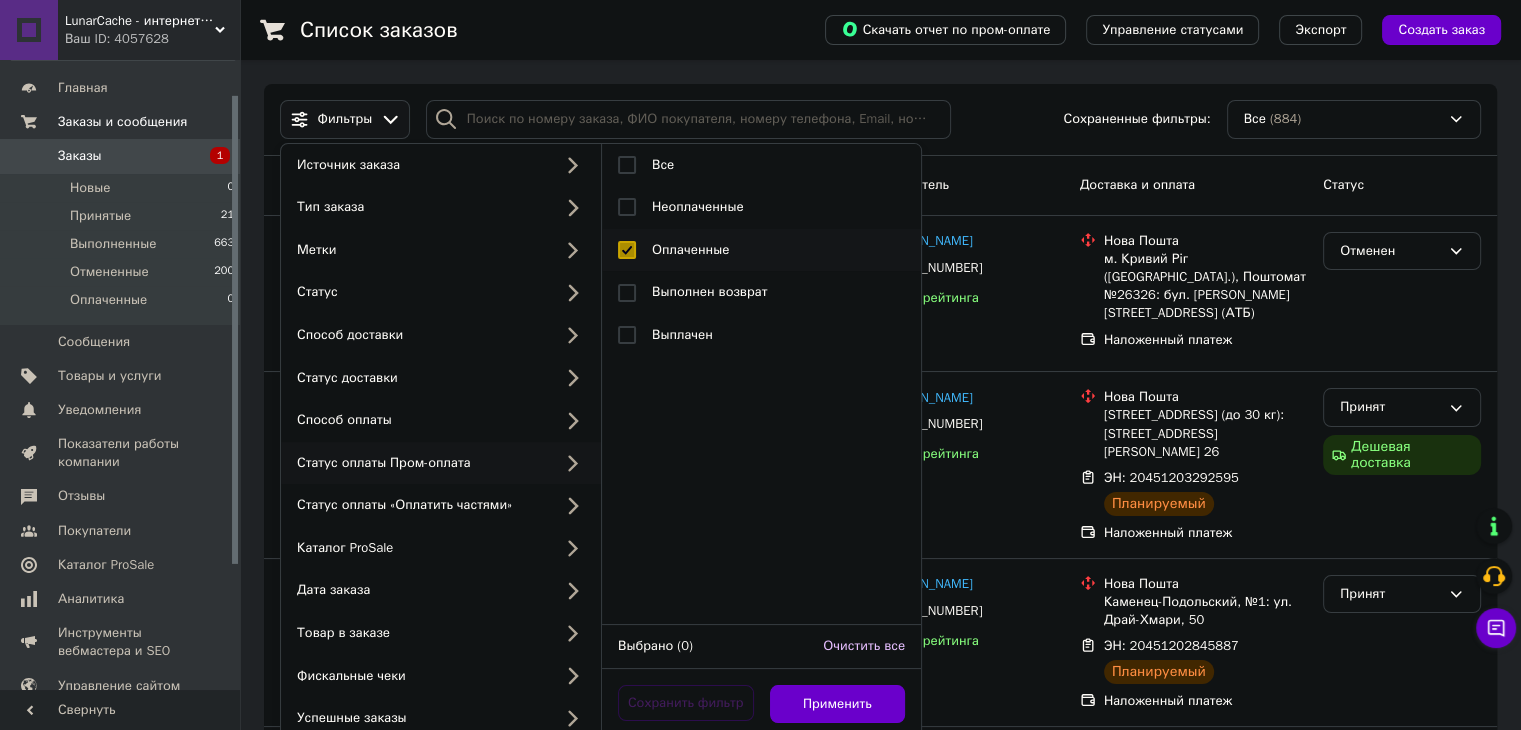 checkbox on "true" 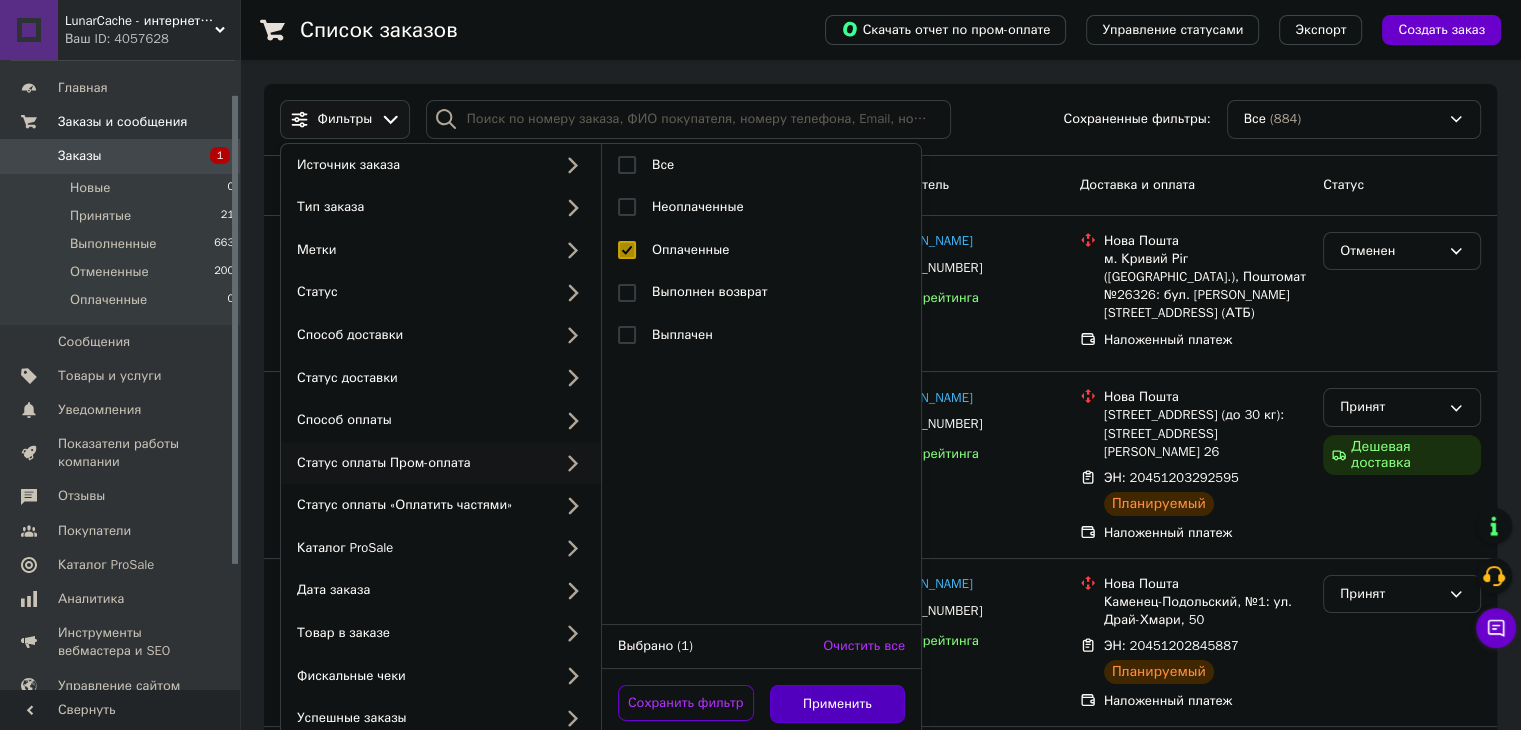 click on "Применить" at bounding box center [838, 704] 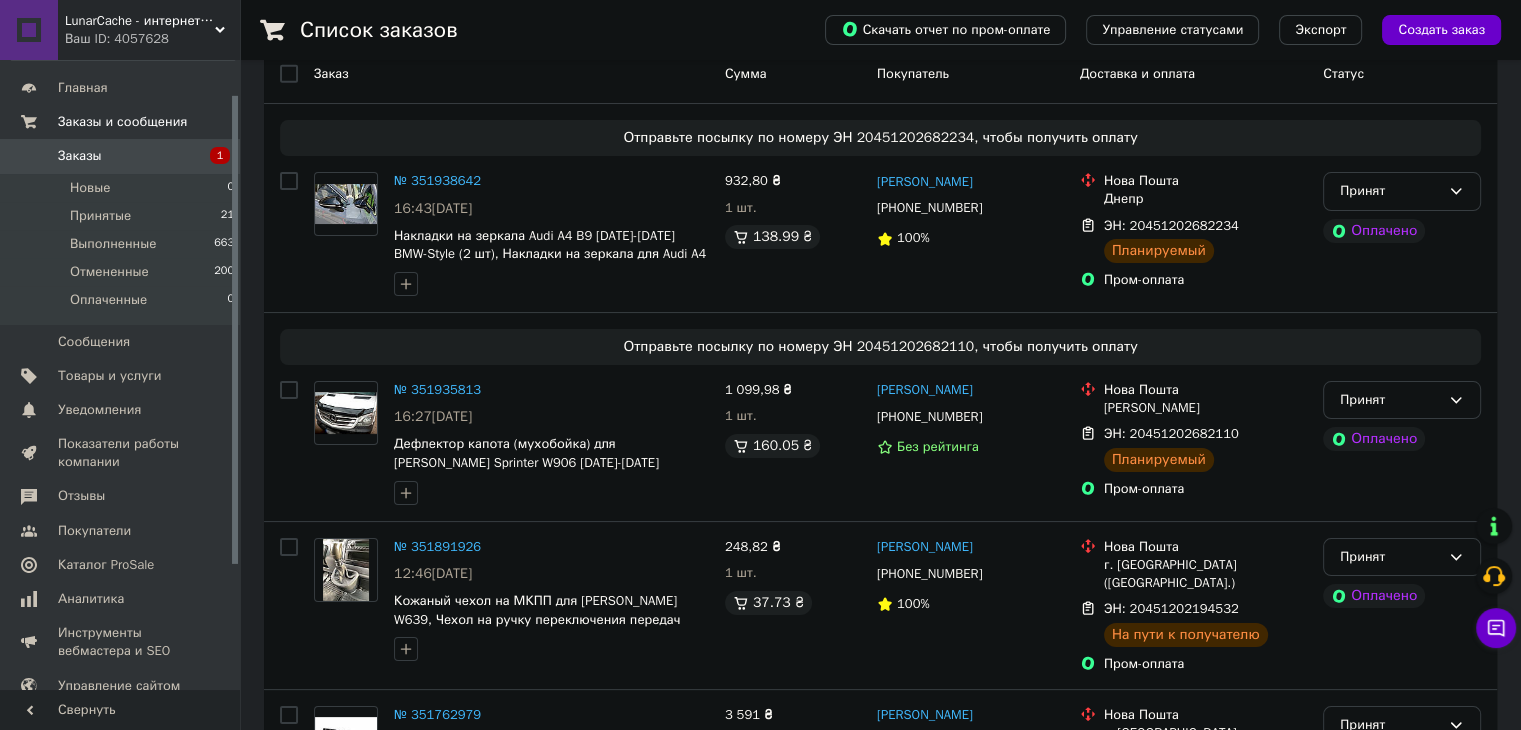 scroll, scrollTop: 521, scrollLeft: 0, axis: vertical 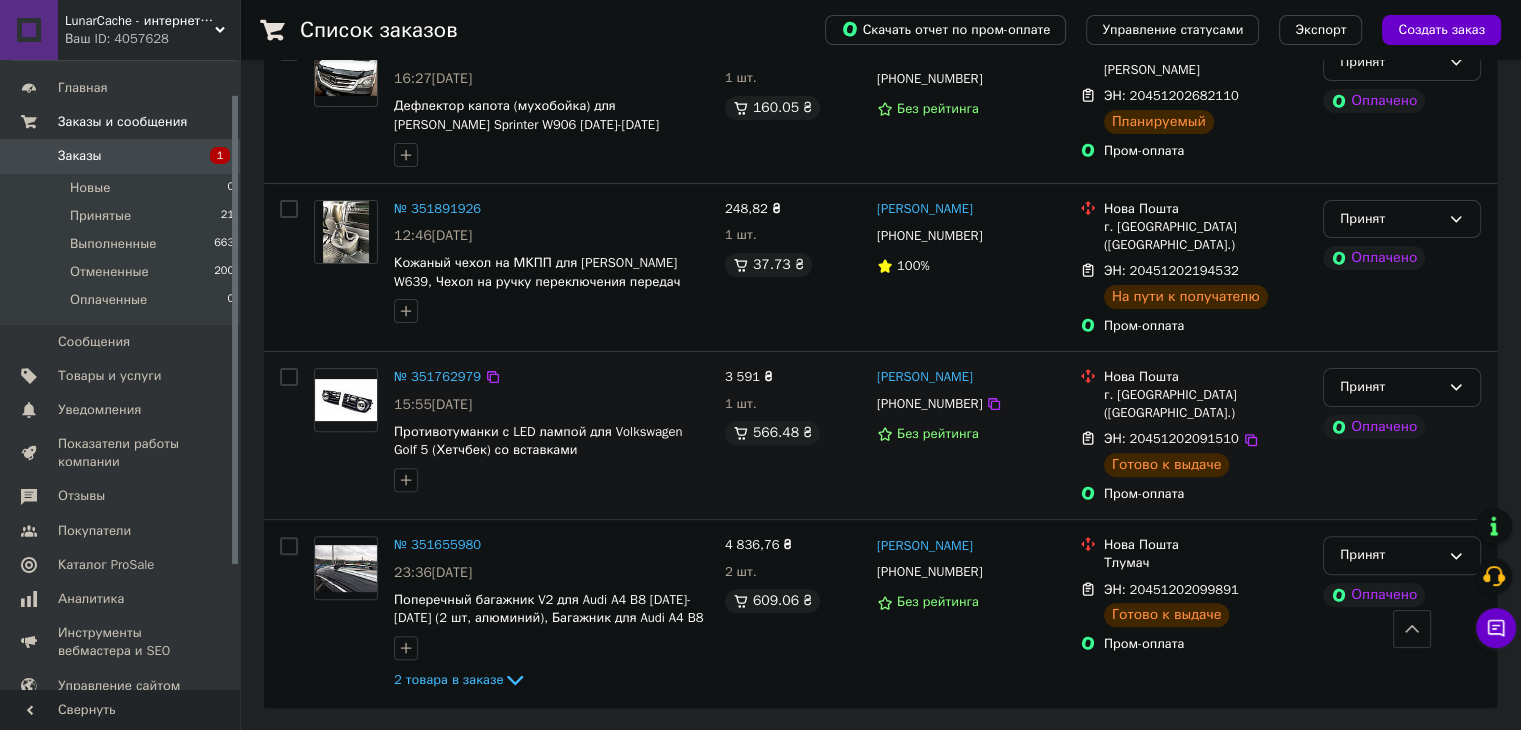 click on "ЭН: 20451202091510" at bounding box center [1171, 439] 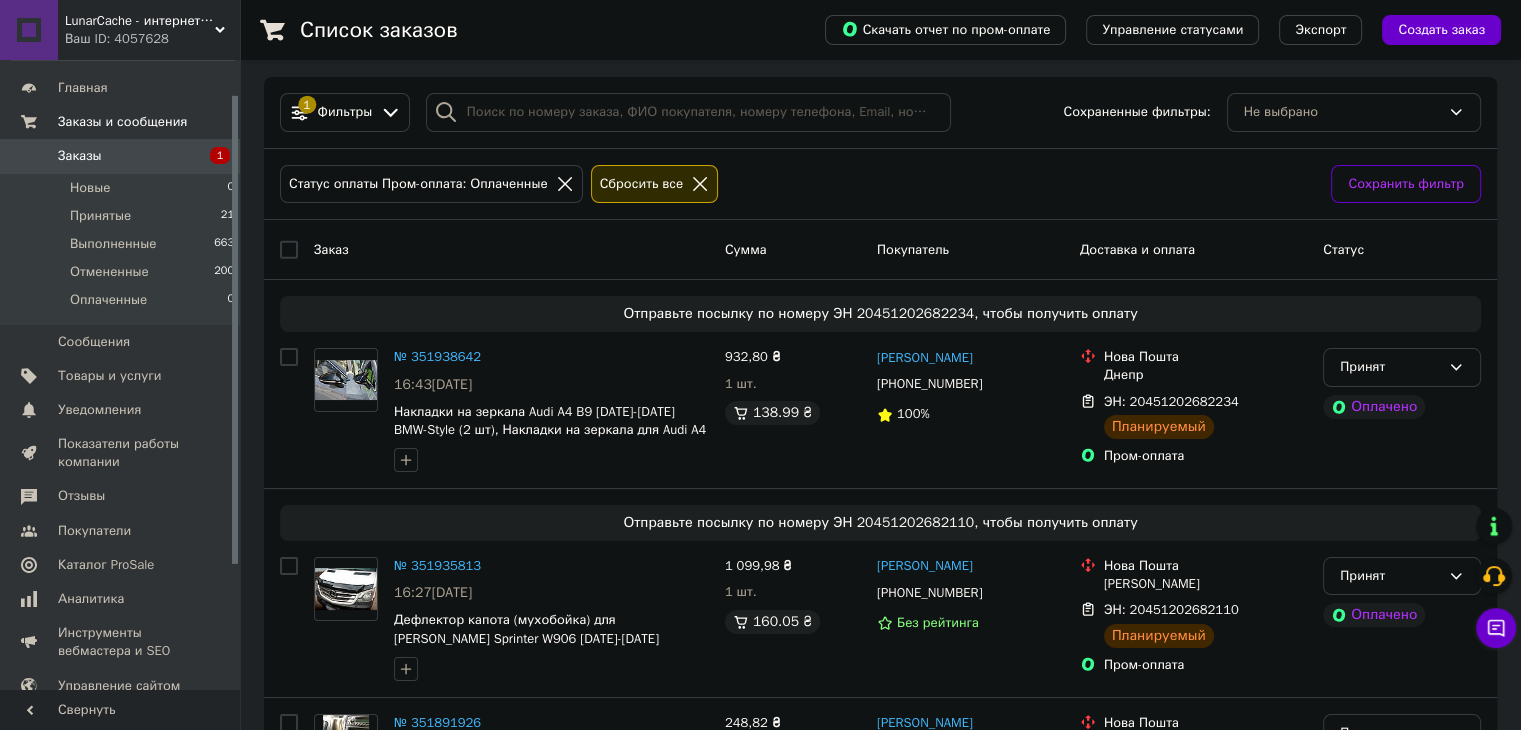 scroll, scrollTop: 0, scrollLeft: 0, axis: both 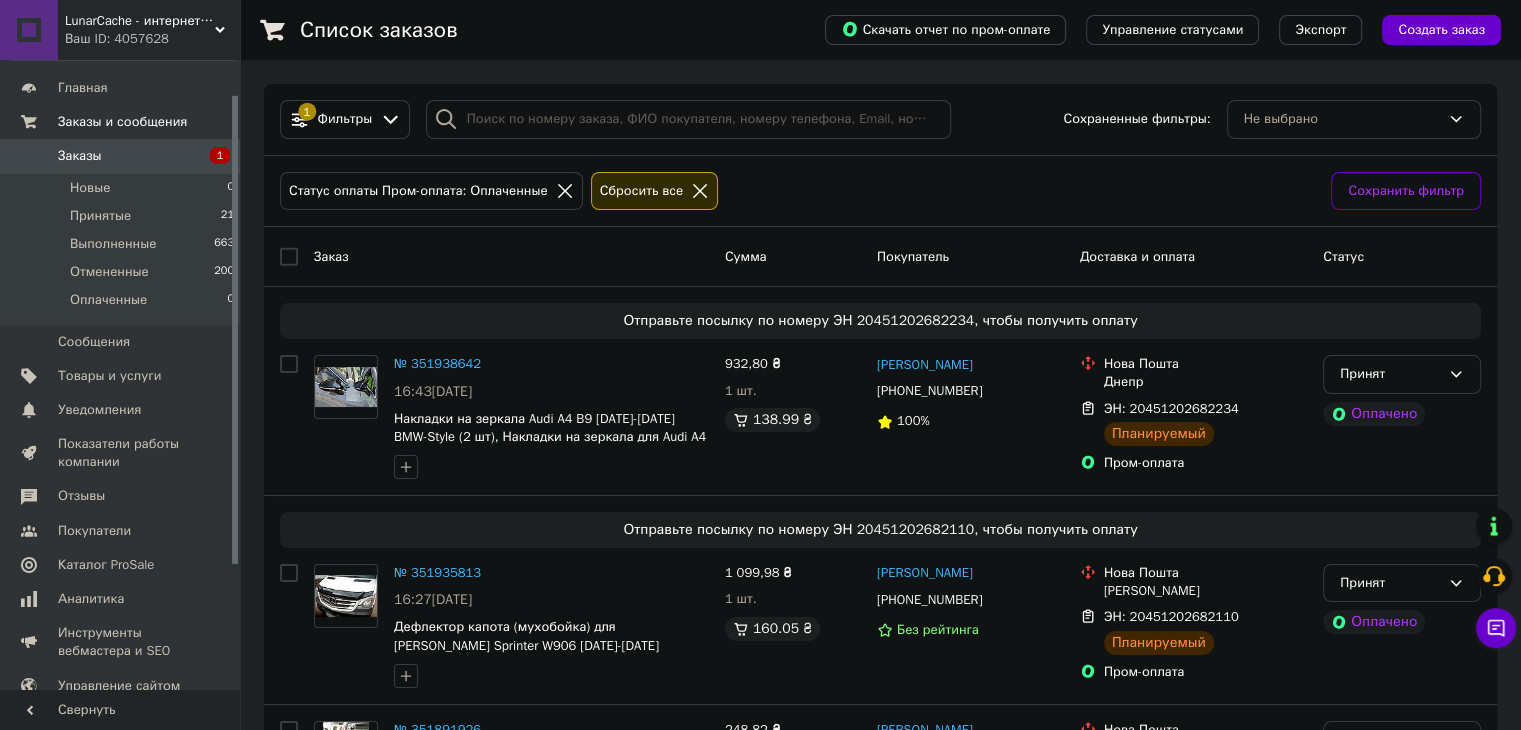 click on "Заказы 1" at bounding box center (123, 156) 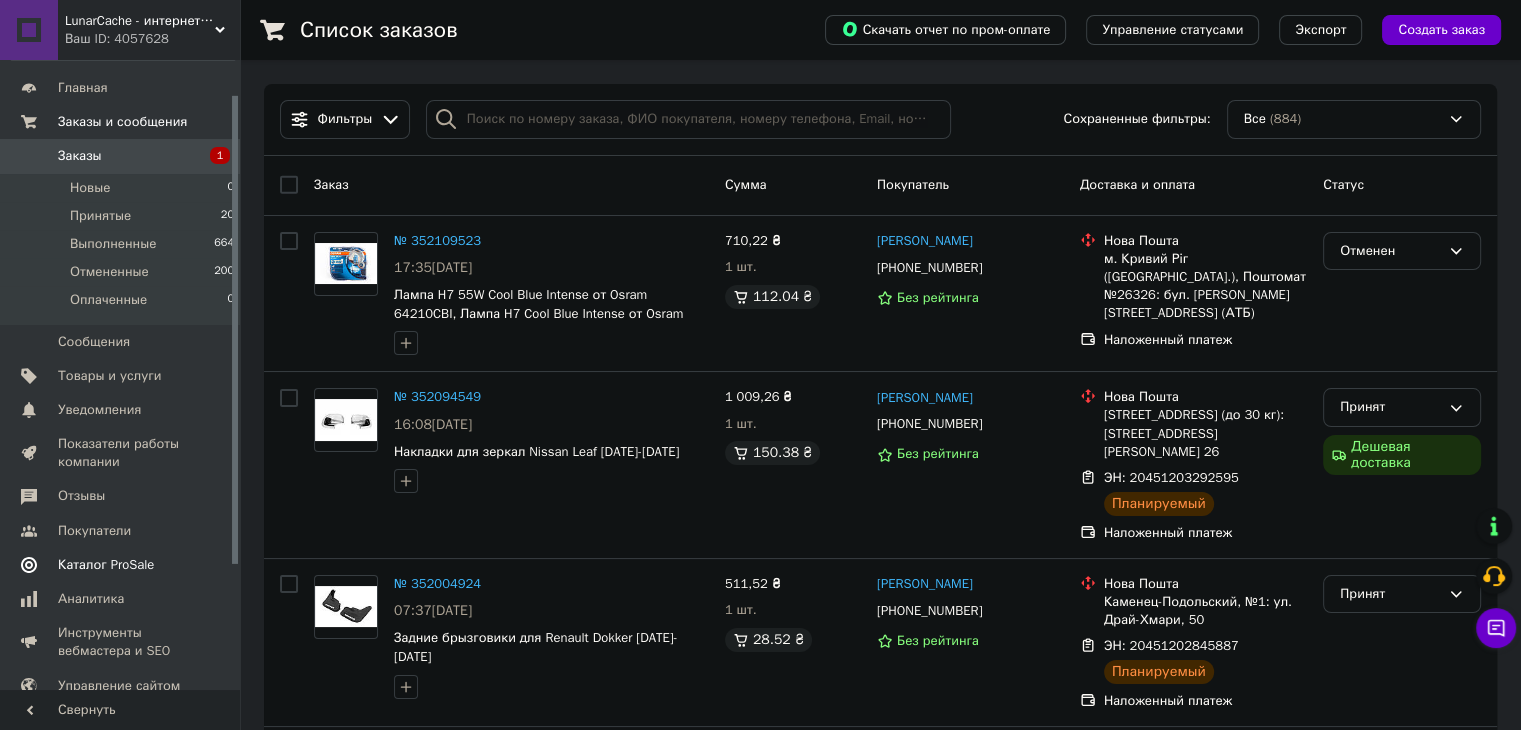 click on "Каталог ProSale" at bounding box center [106, 565] 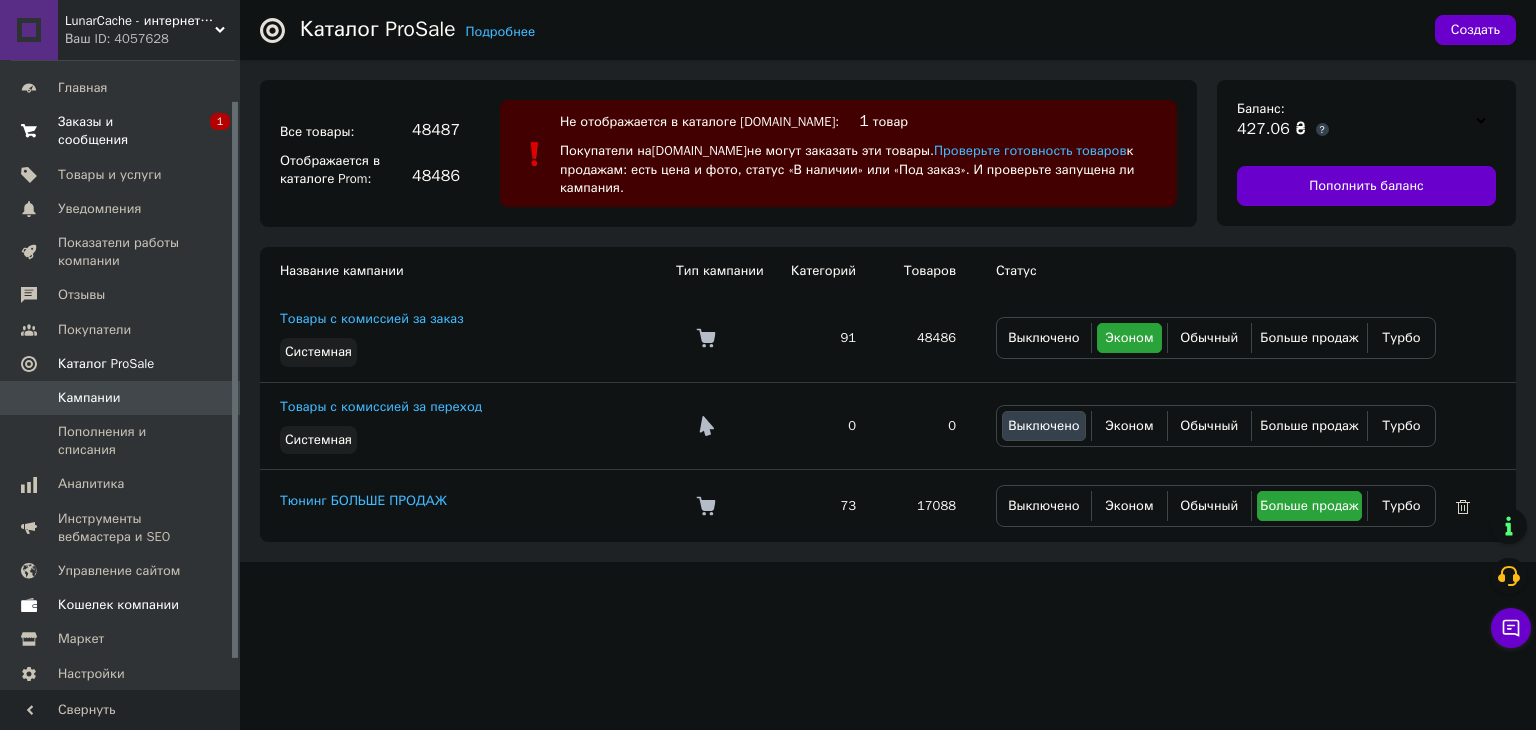 click on "Заказы и сообщения" at bounding box center [121, 131] 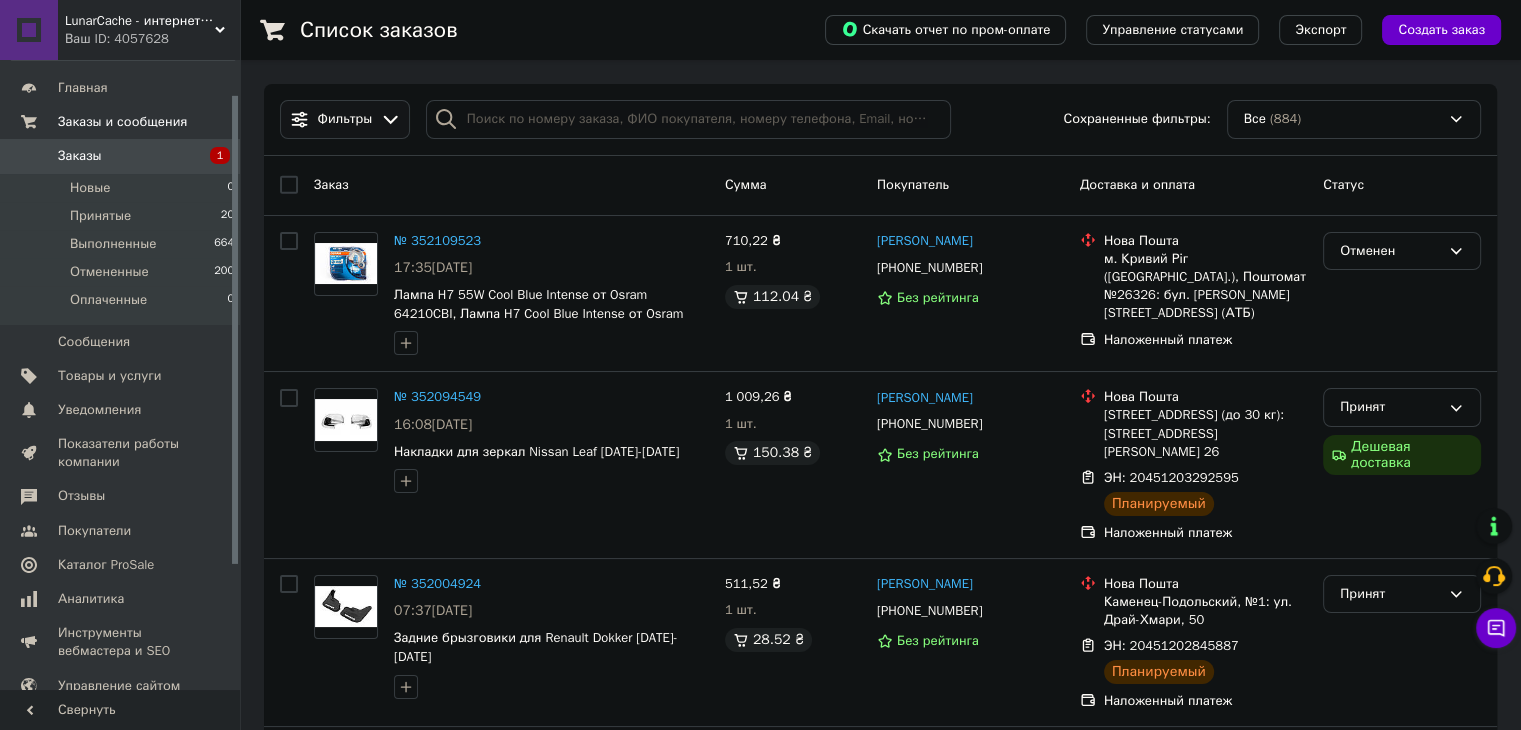 click on "Фильтры" at bounding box center [345, 119] 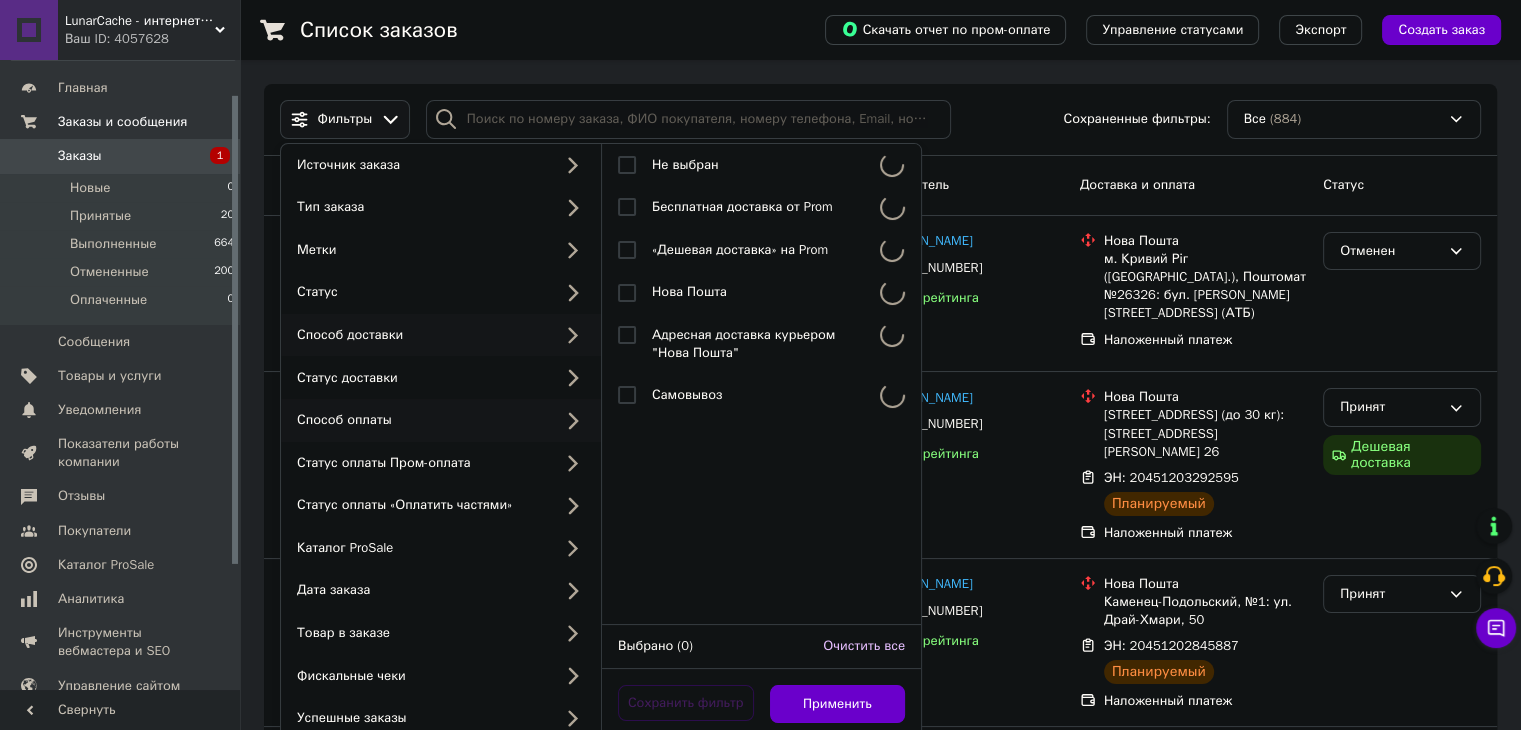 click on "Способ оплаты" at bounding box center (420, 420) 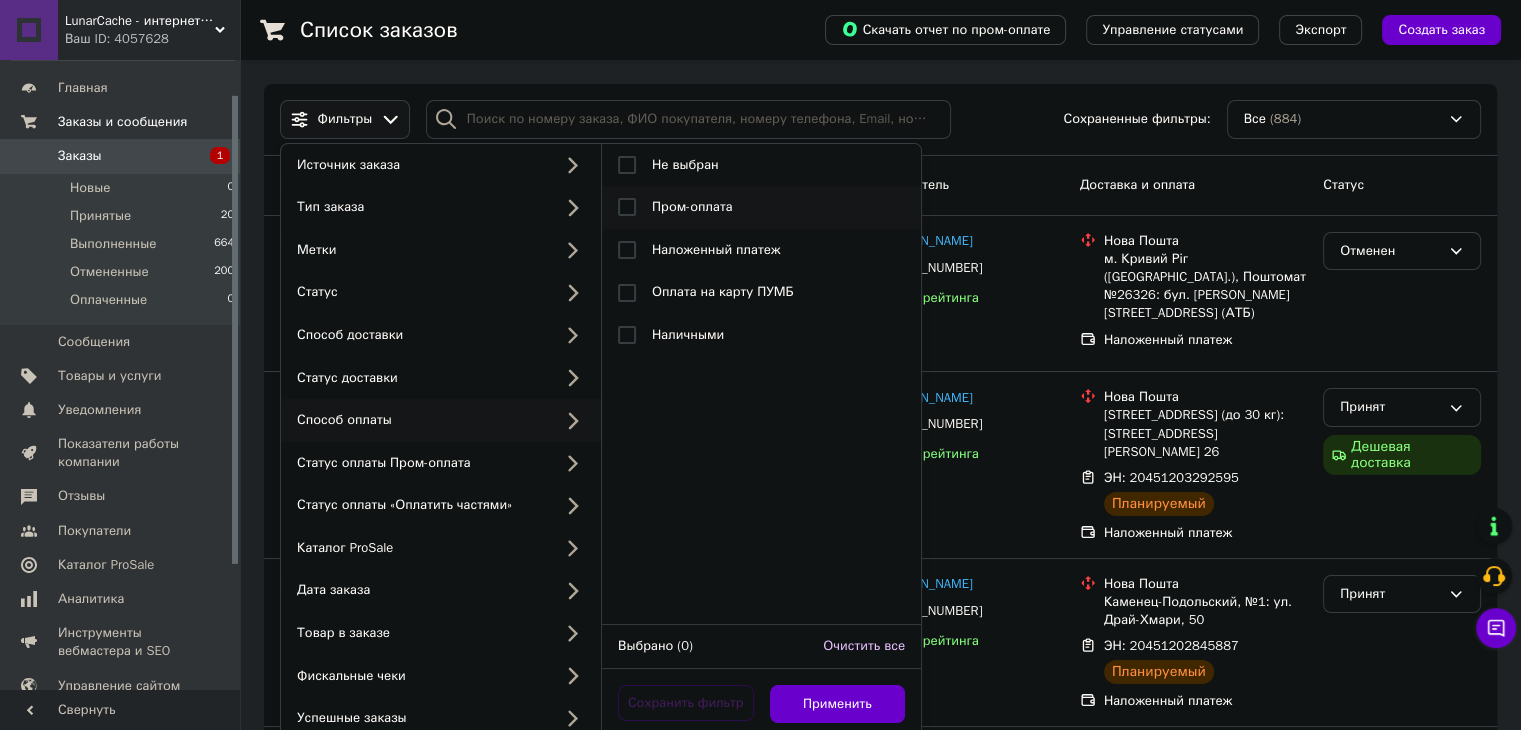 click on "Пром-оплата" at bounding box center (761, 207) 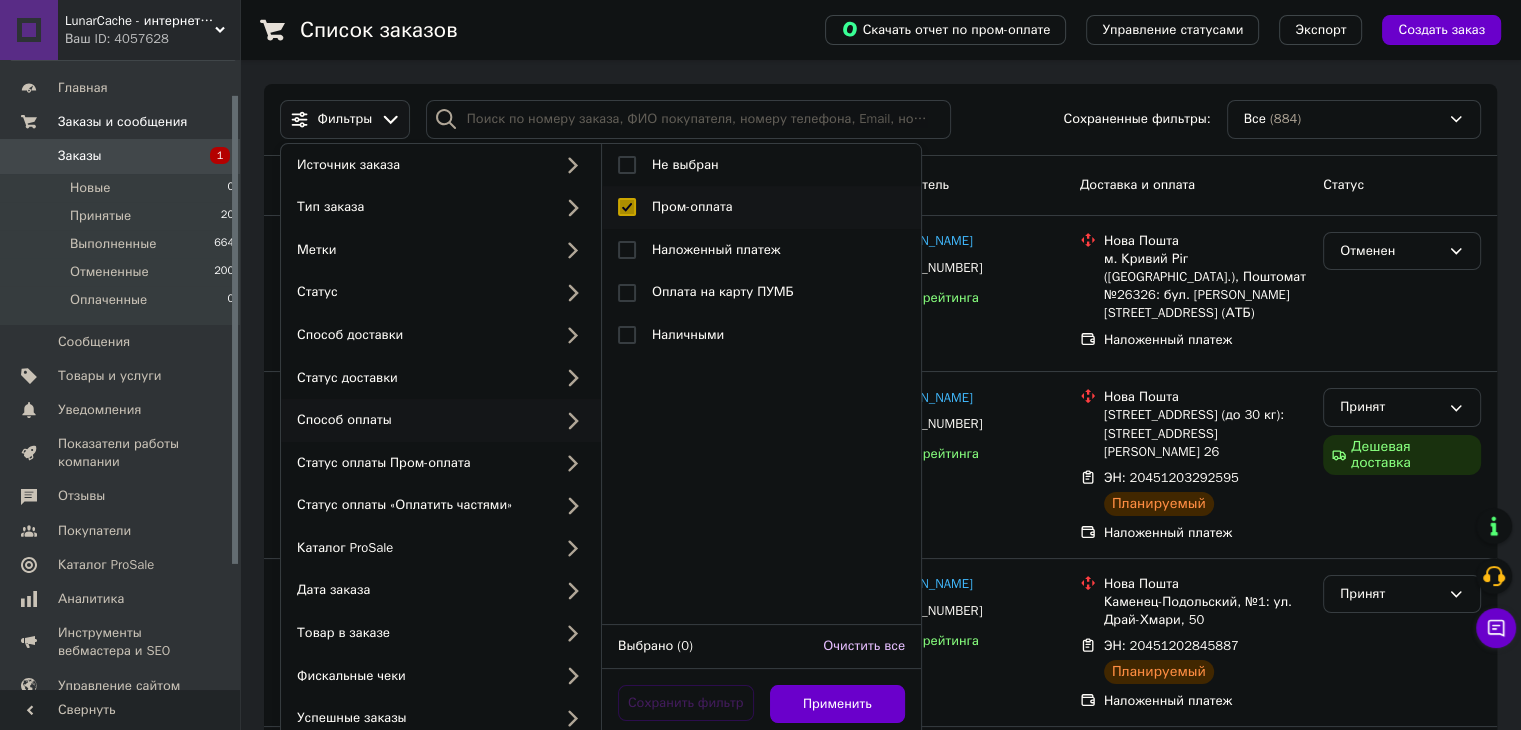 checkbox on "true" 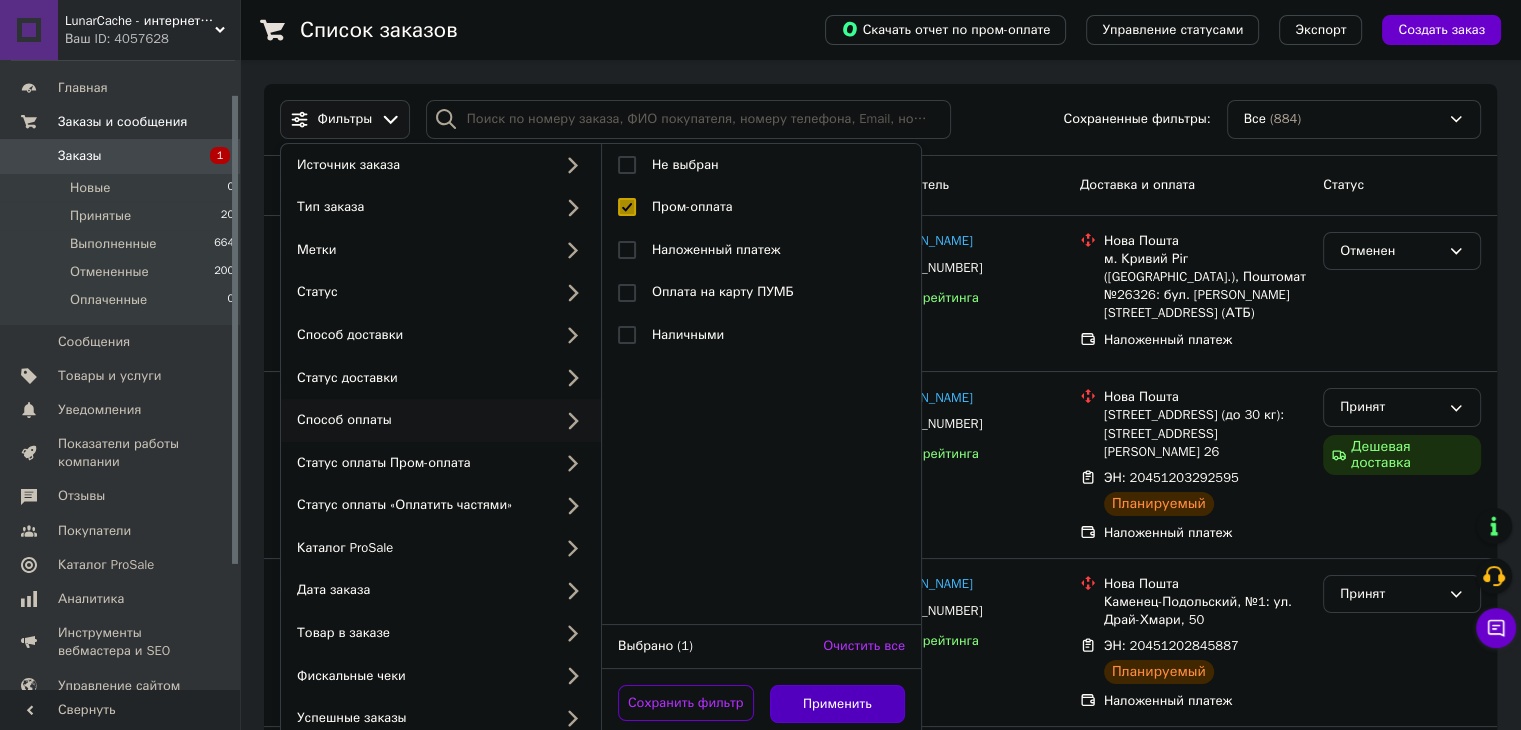 click on "Применить" at bounding box center (838, 704) 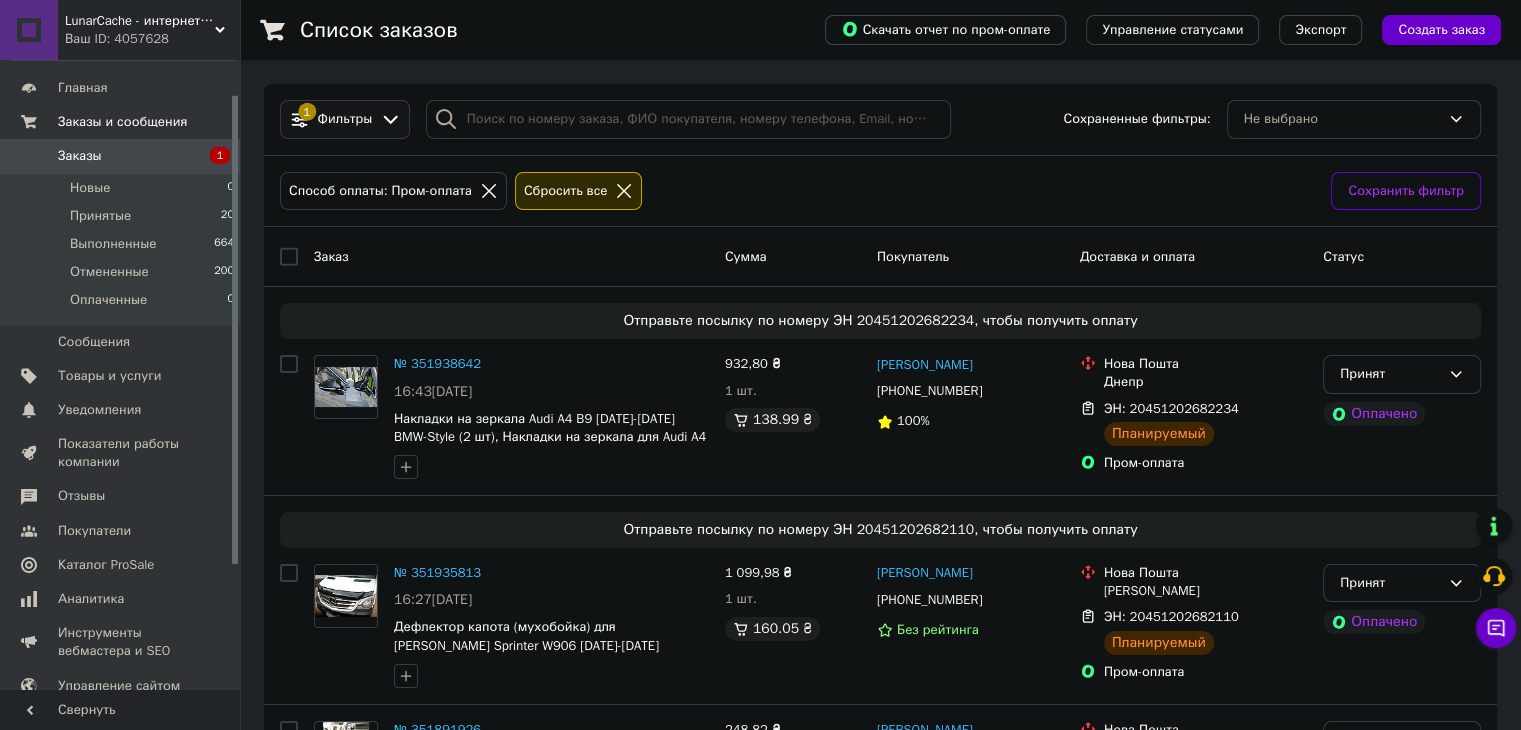 click on "Фильтры" at bounding box center (345, 119) 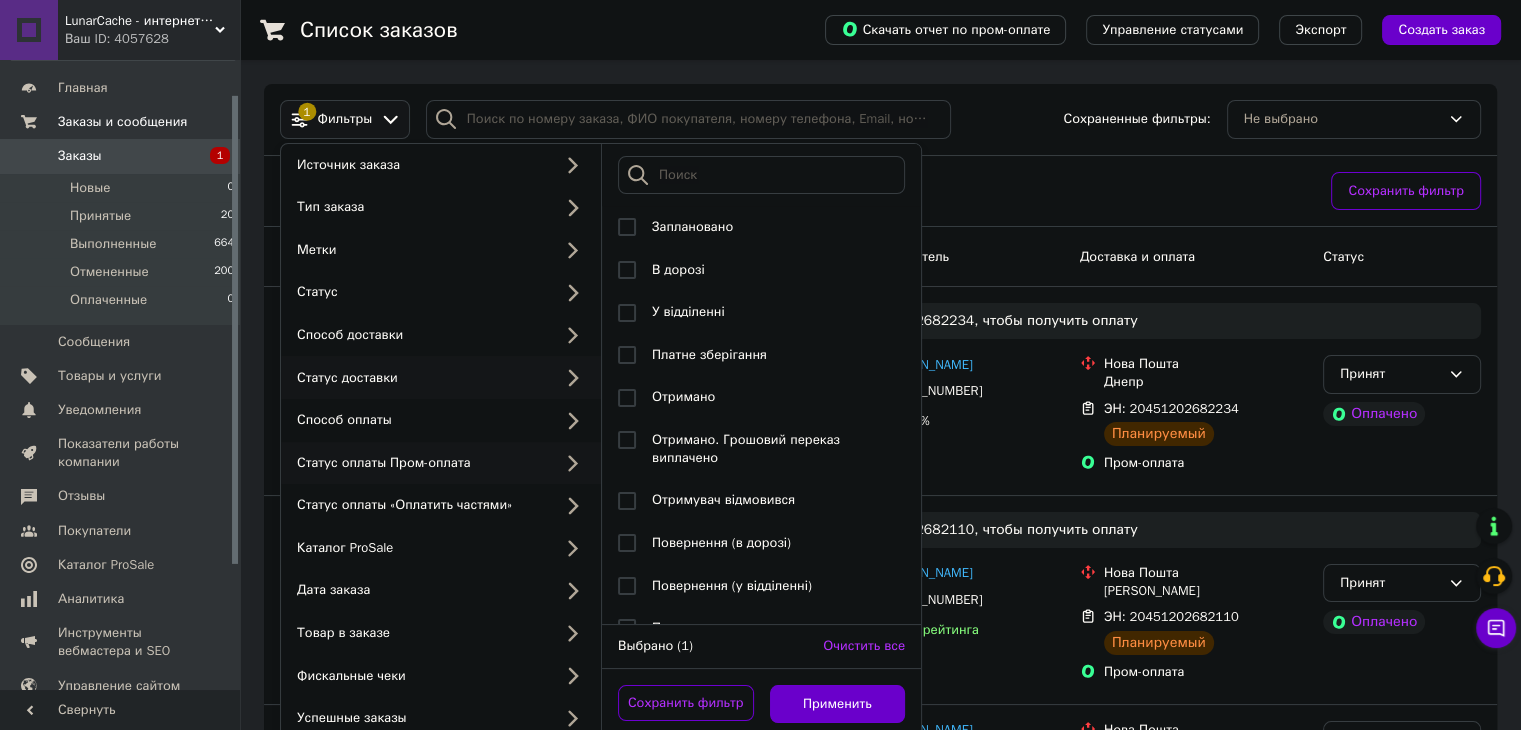 click on "Статус оплаты Пром-оплата" at bounding box center (420, 463) 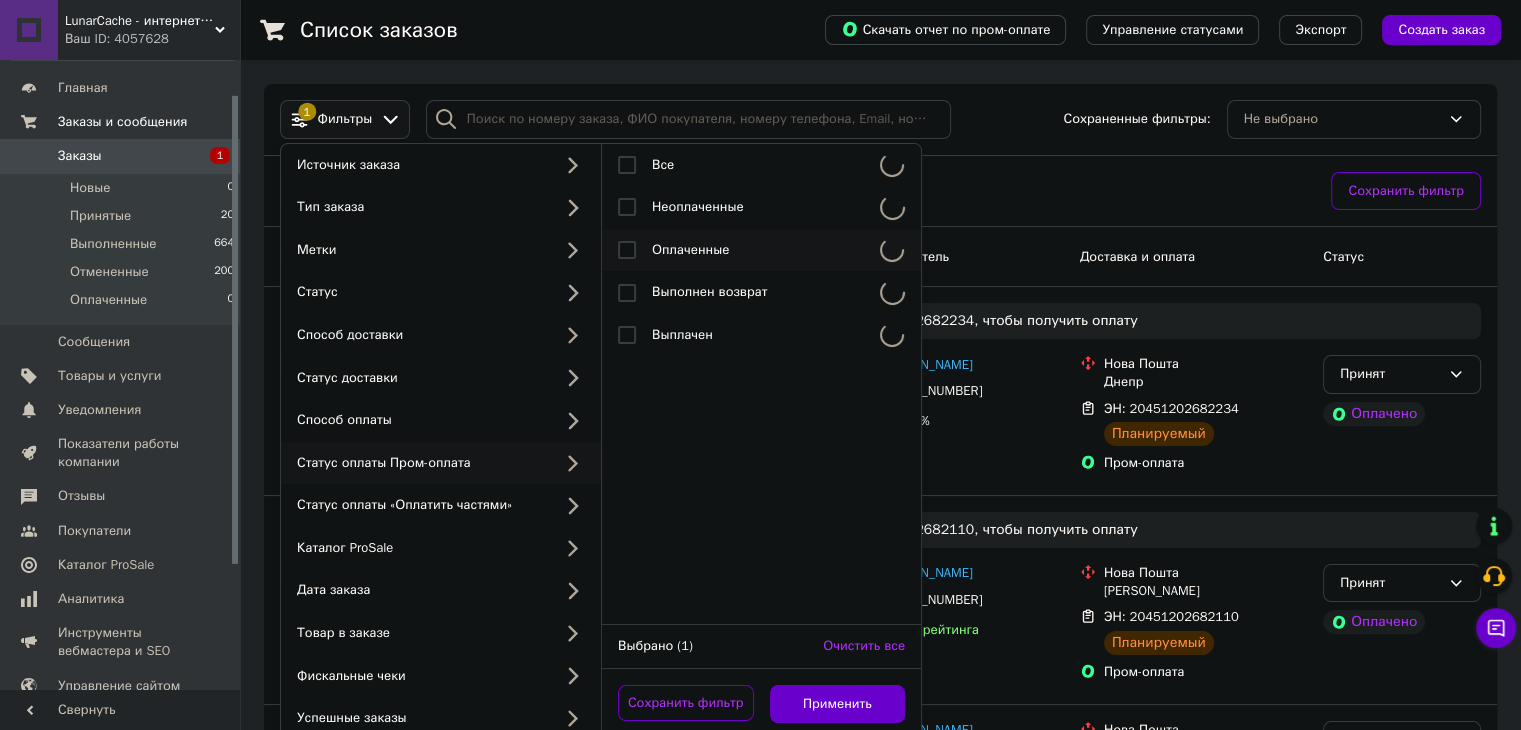click on "Оплаченные" at bounding box center [761, 250] 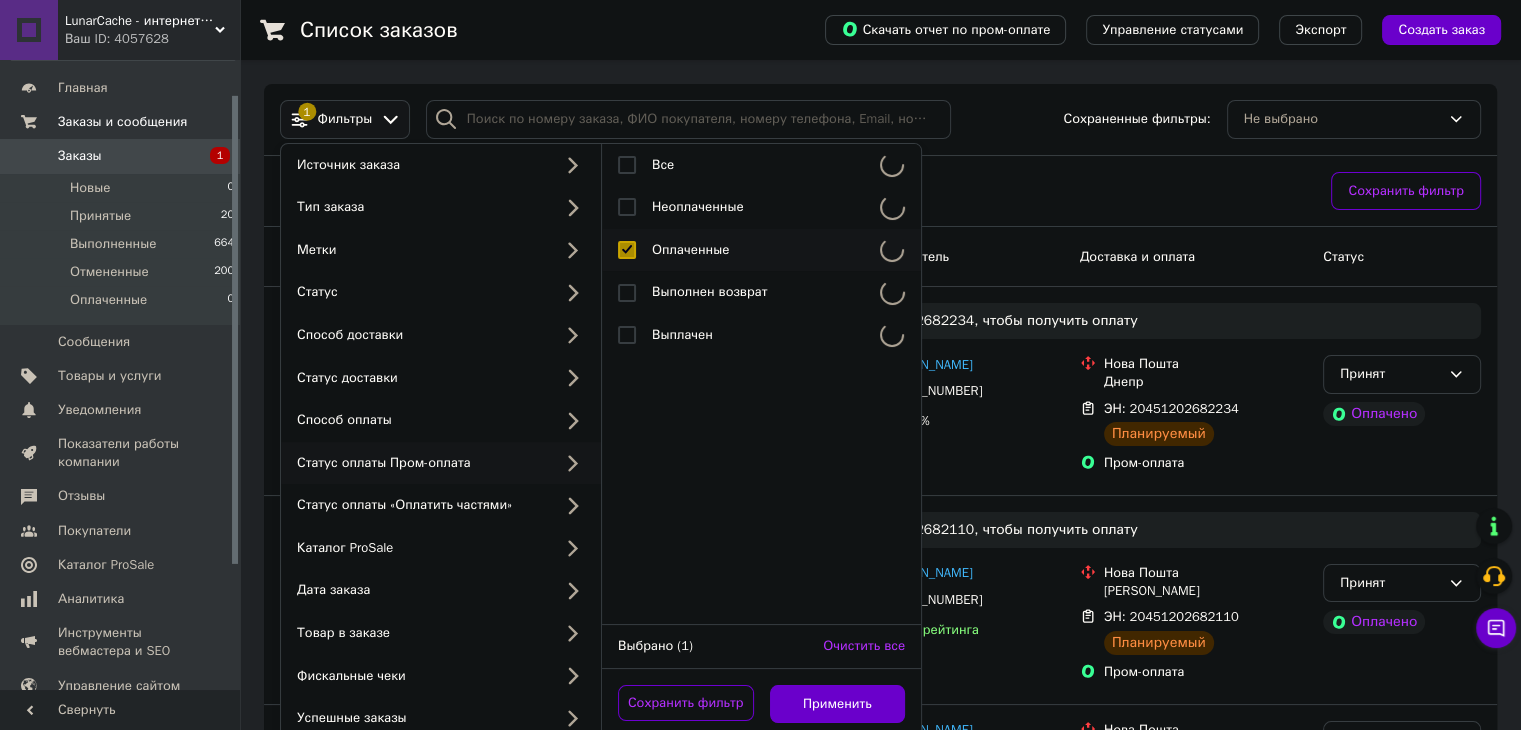 checkbox on "true" 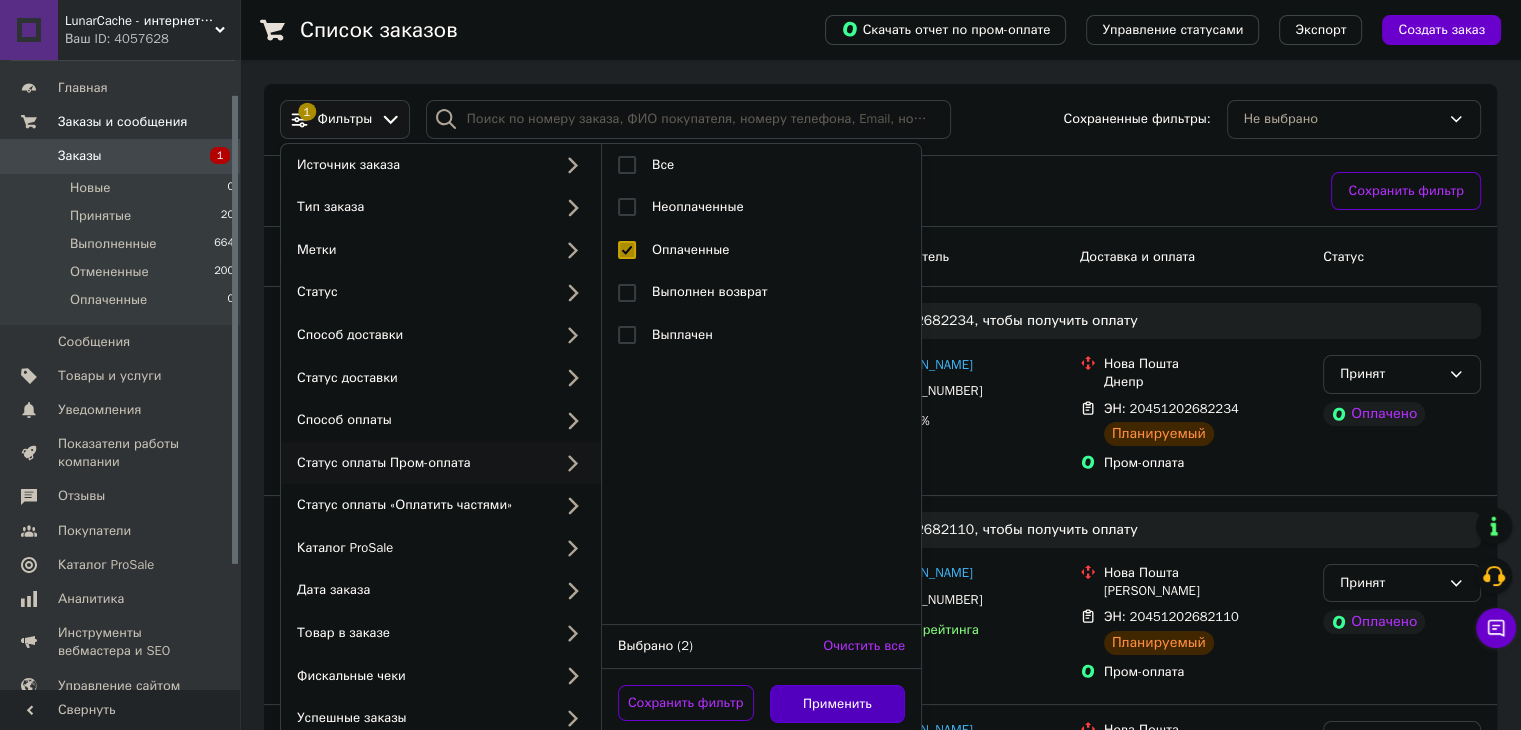 click on "Применить" at bounding box center [838, 704] 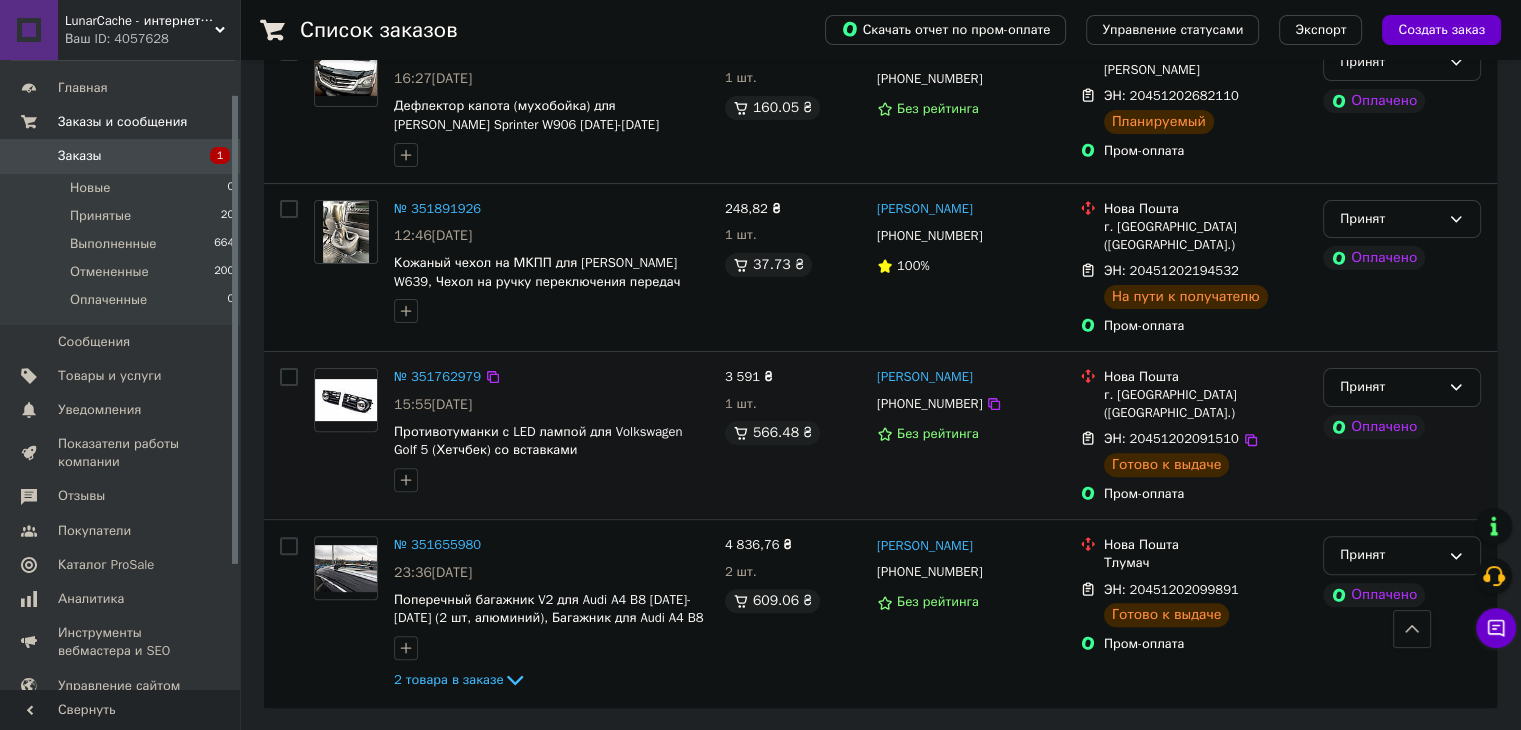 scroll, scrollTop: 0, scrollLeft: 0, axis: both 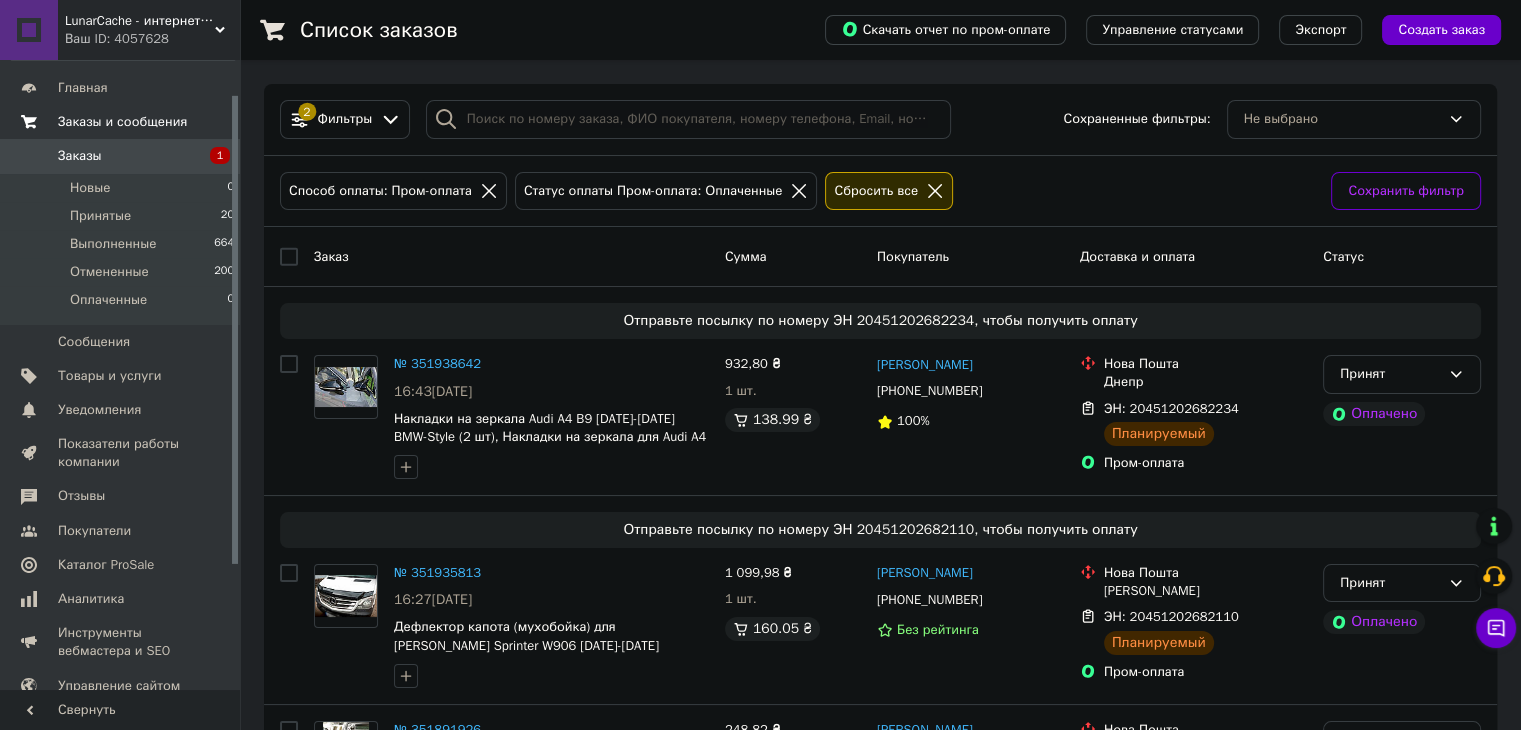 click on "Заказы и сообщения" at bounding box center [122, 122] 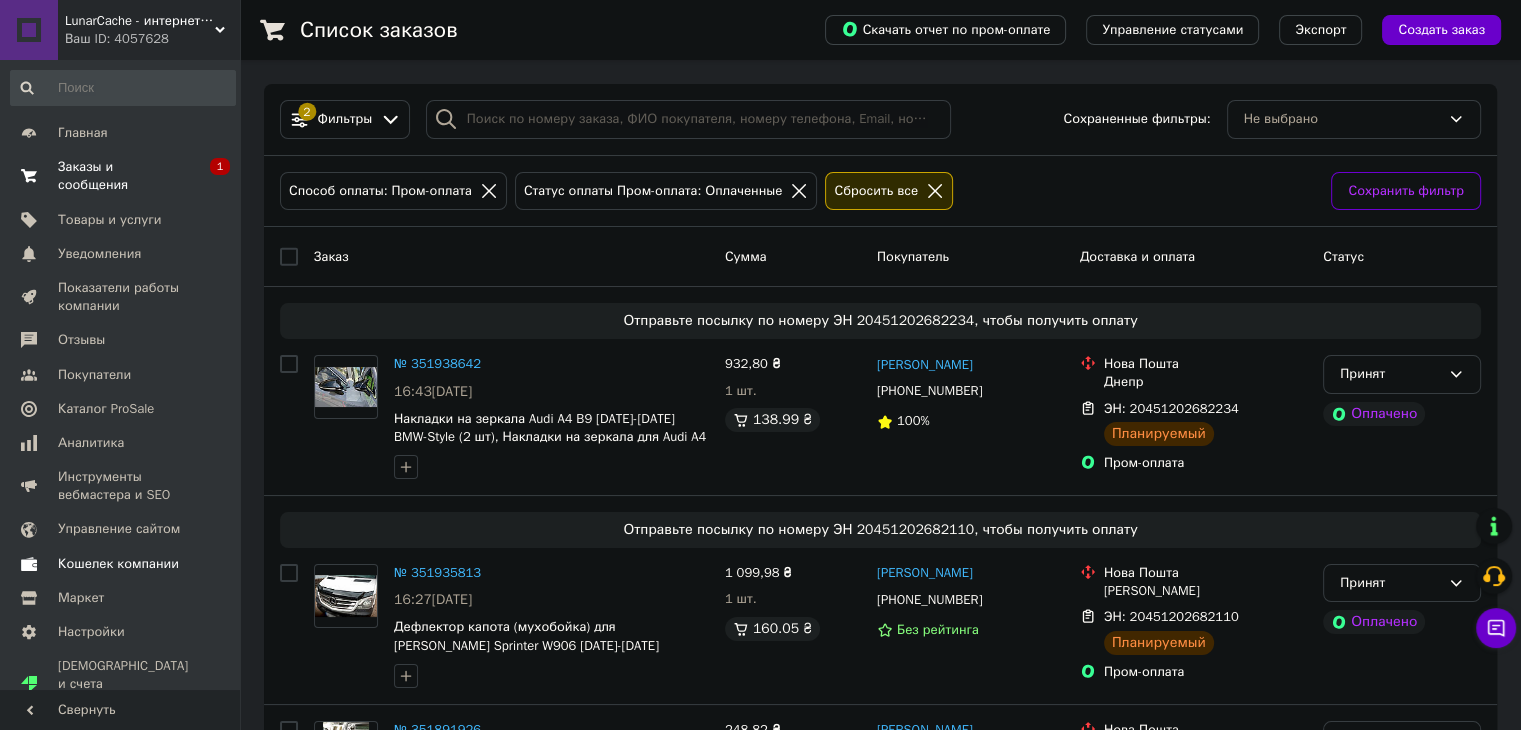 click on "Заказы и сообщения 0 1" at bounding box center (123, 176) 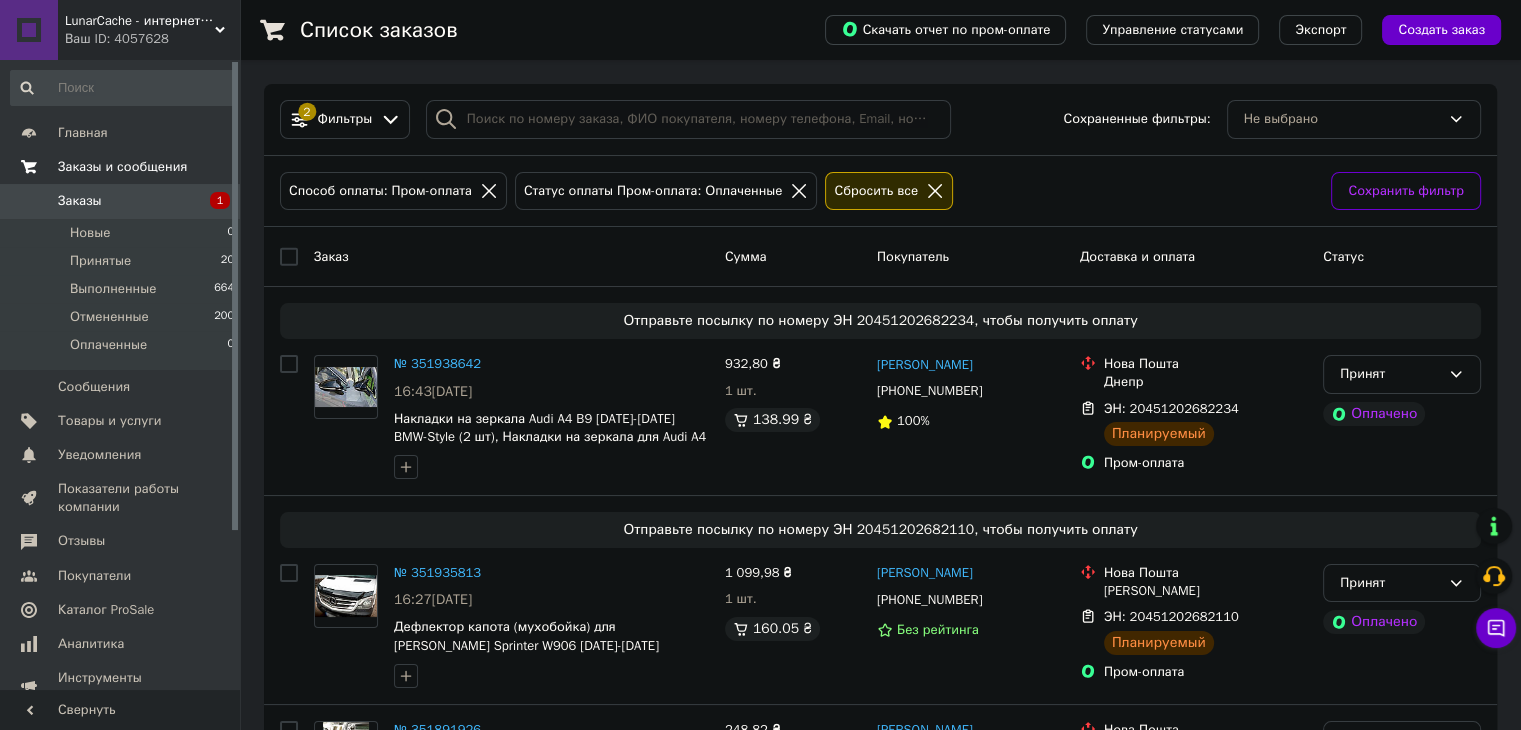 click on "Заказы и сообщения" at bounding box center (123, 167) 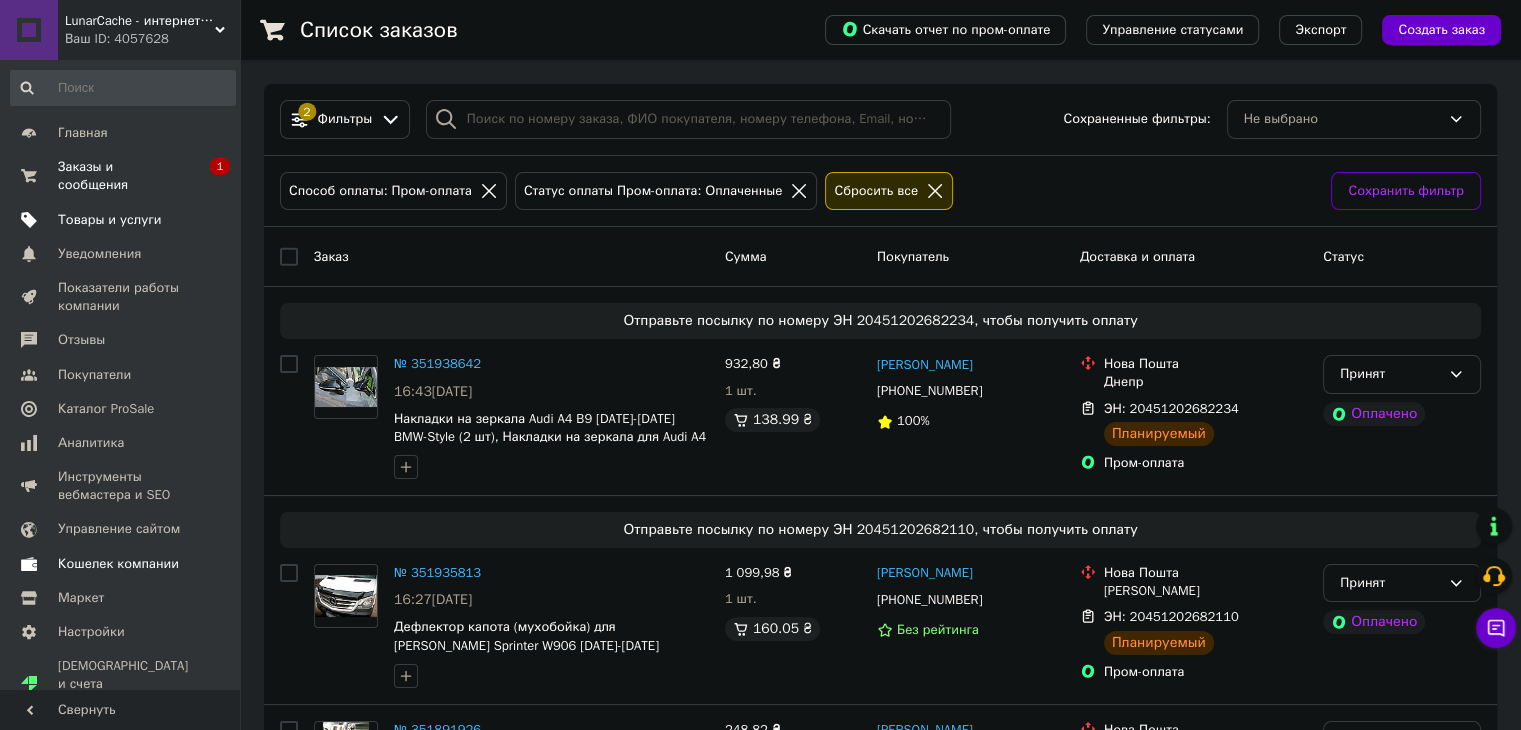 click at bounding box center (212, 220) 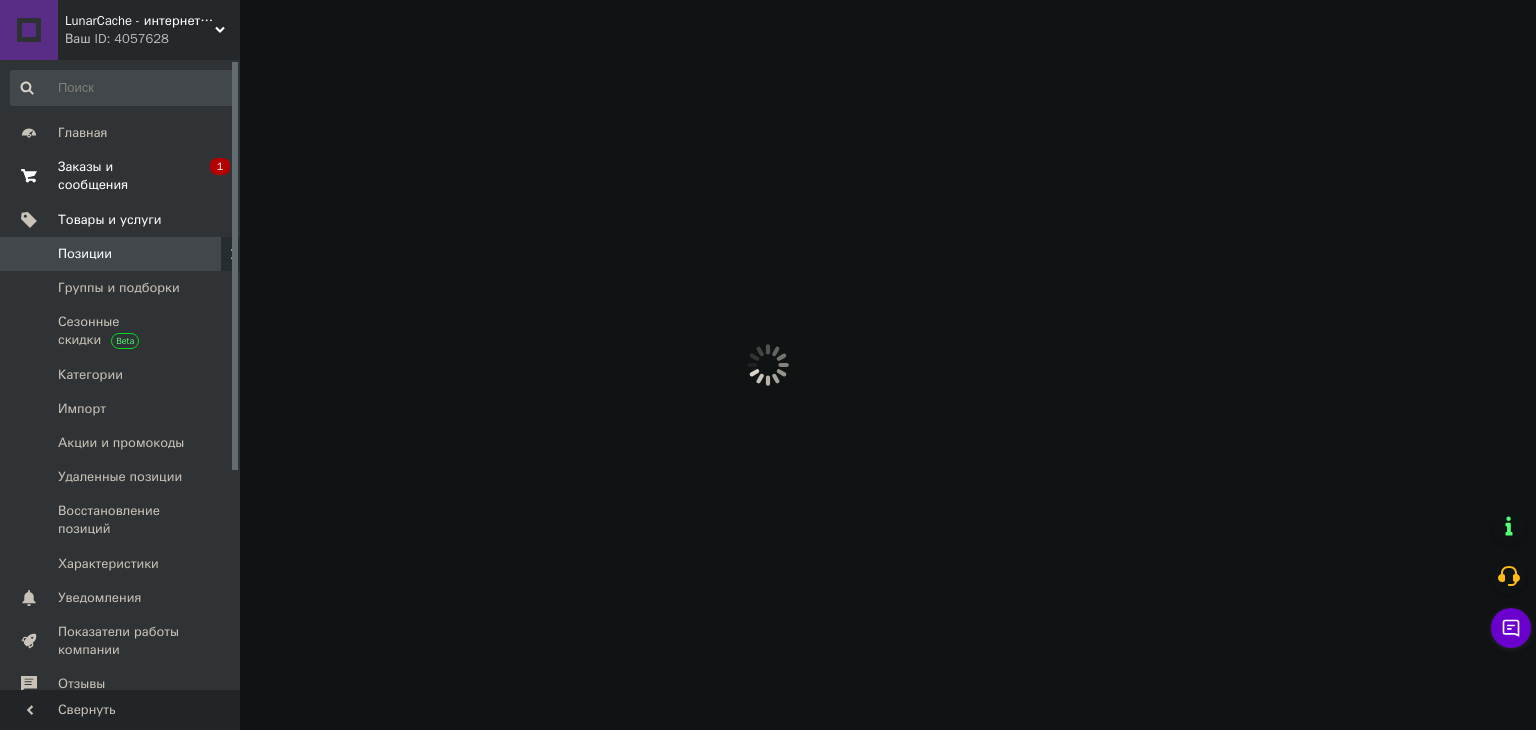 click on "0 1" at bounding box center (212, 176) 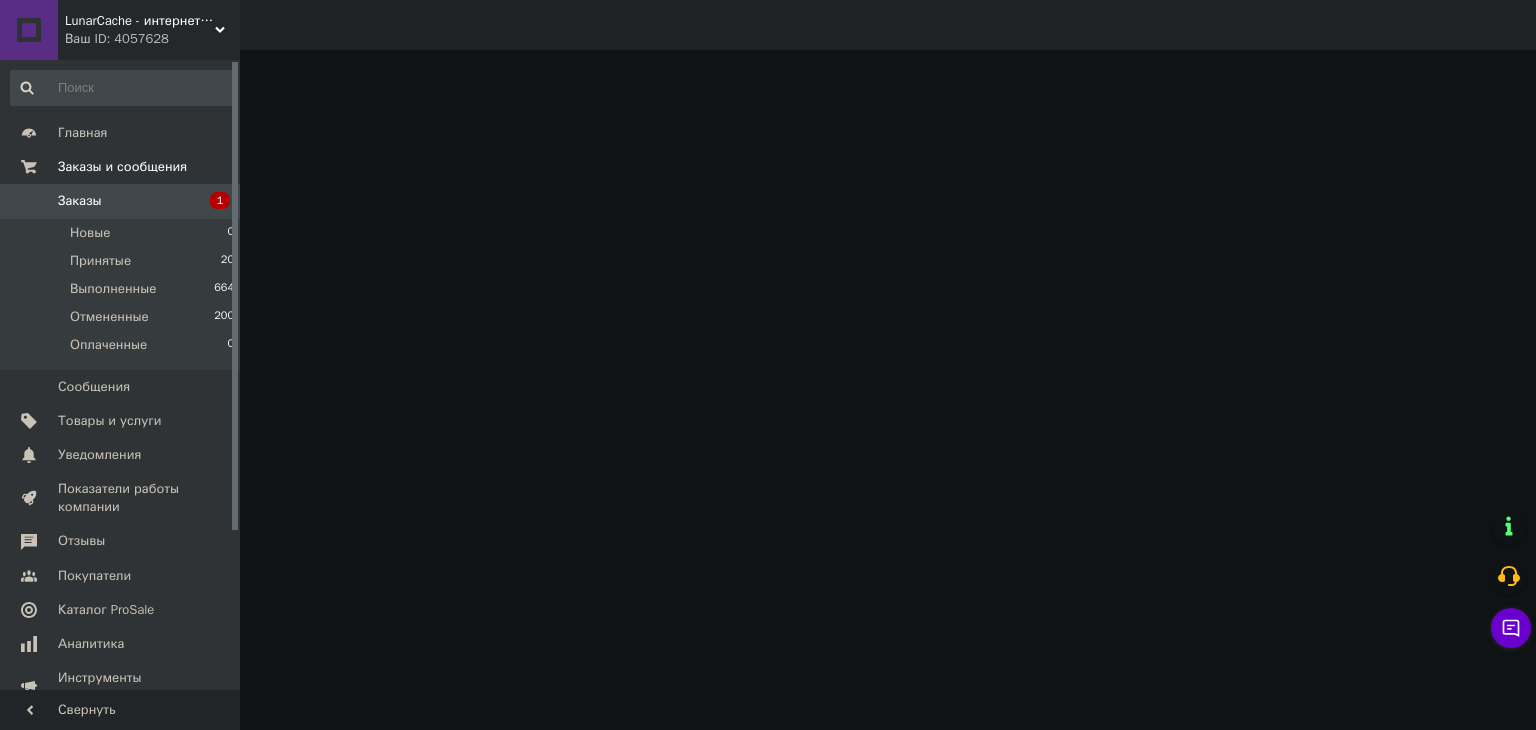 click on "1" at bounding box center (212, 201) 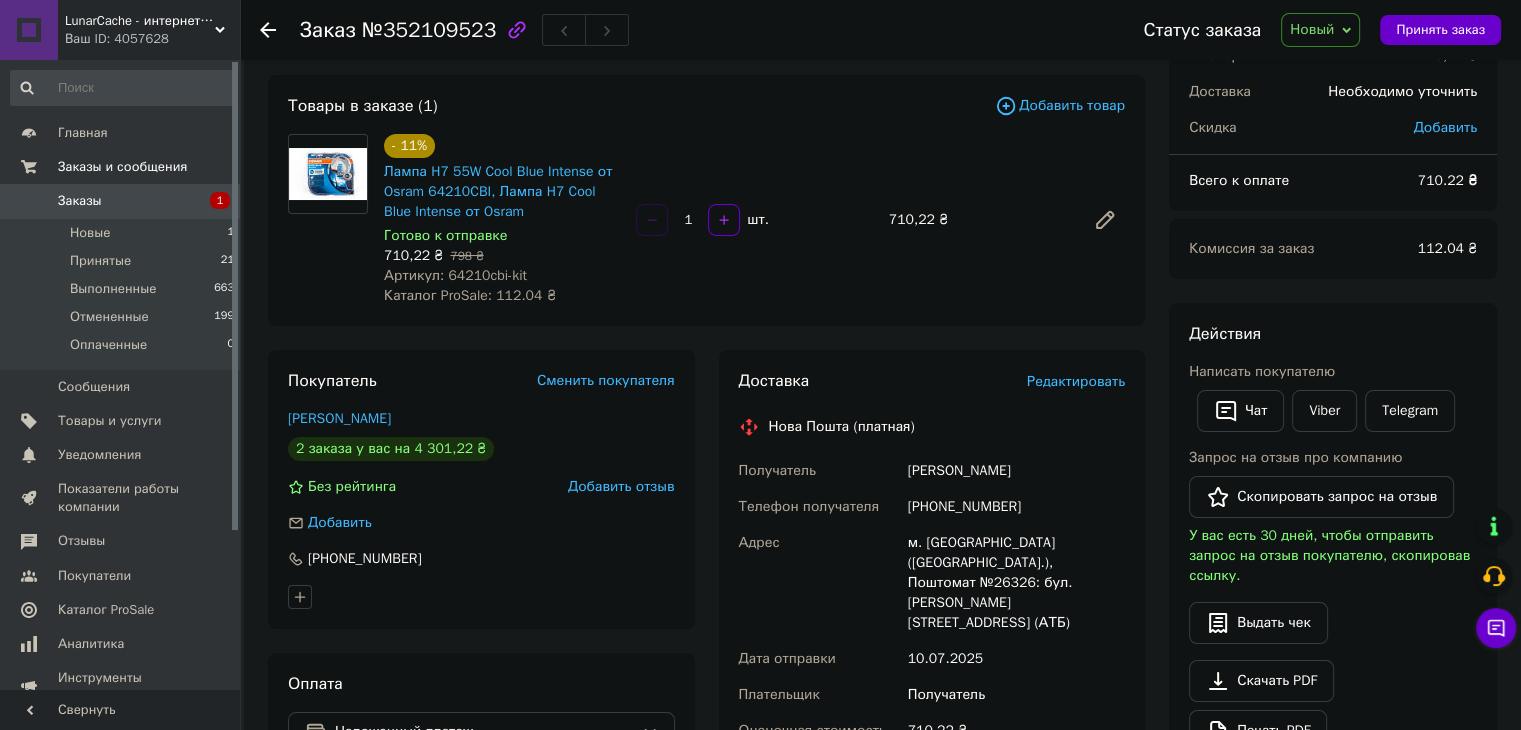 scroll, scrollTop: 92, scrollLeft: 0, axis: vertical 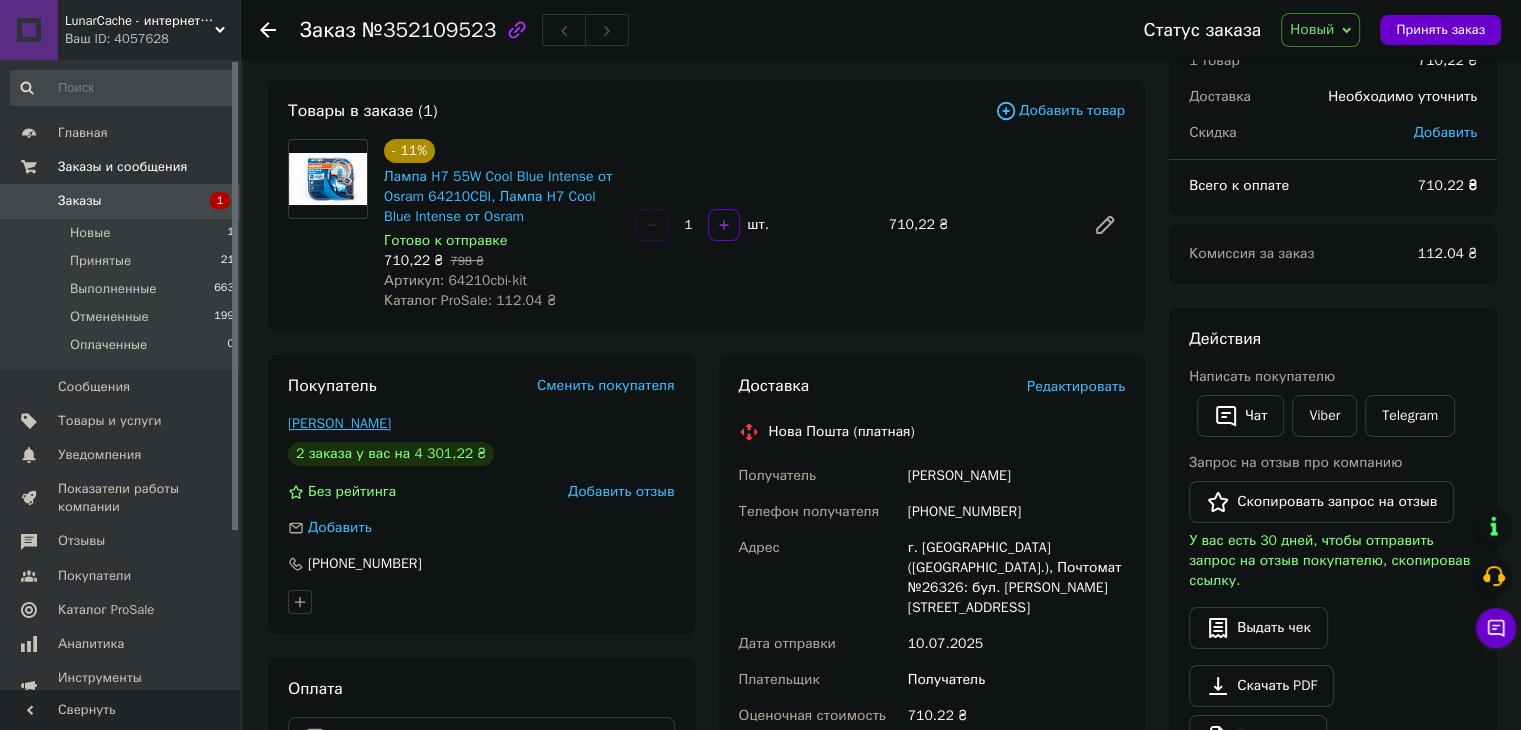 click on "[PERSON_NAME]" at bounding box center (339, 423) 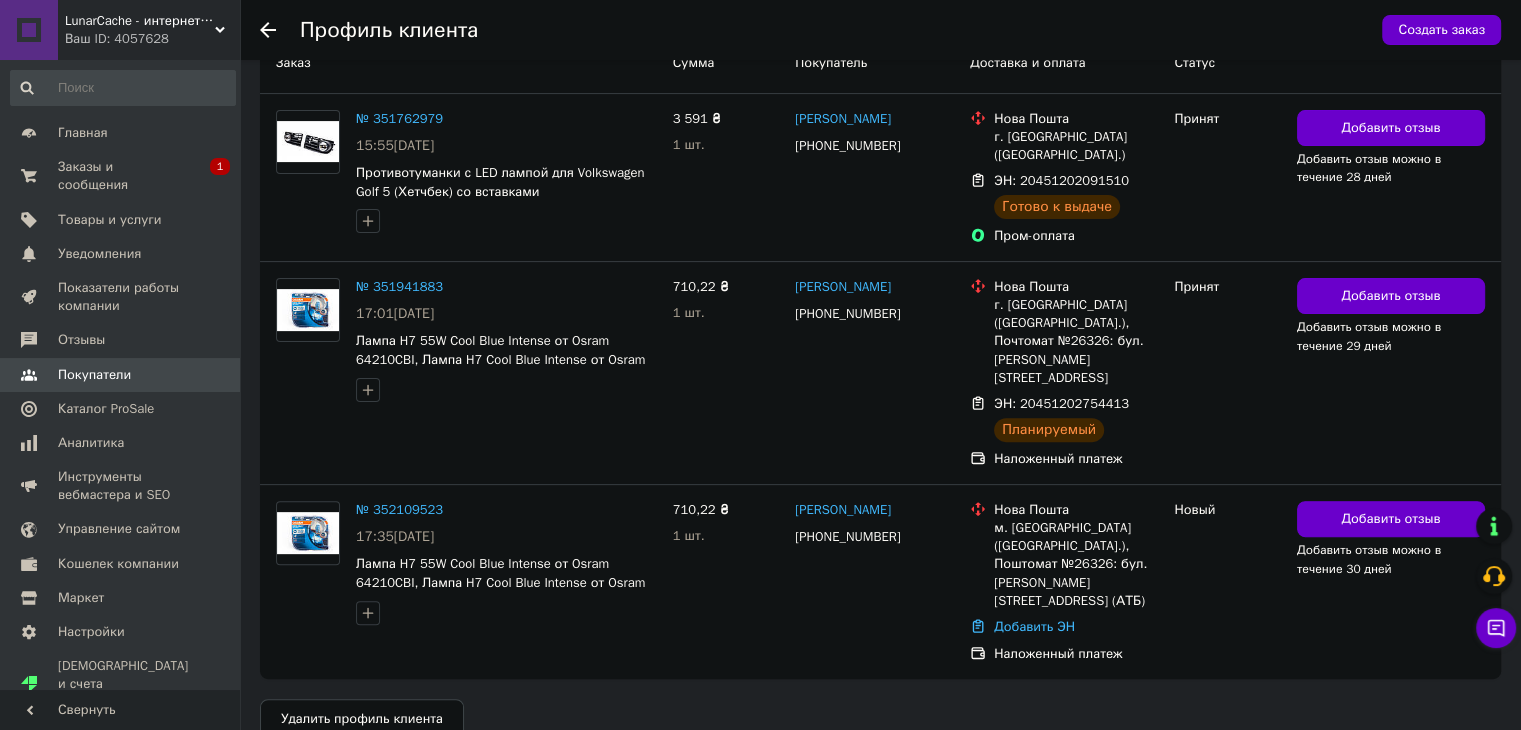 scroll, scrollTop: 548, scrollLeft: 0, axis: vertical 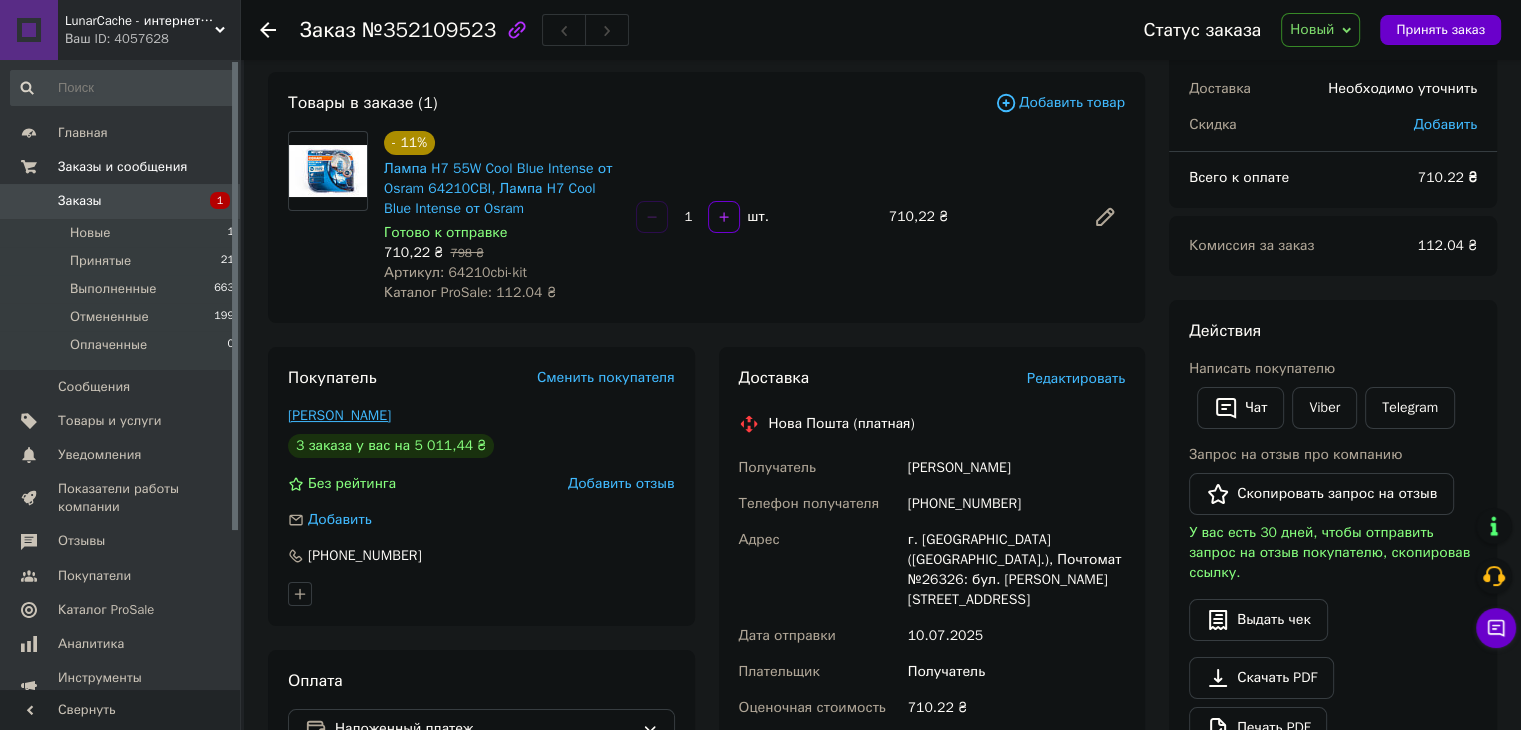 click on "Мосолов Дмитро" at bounding box center (339, 415) 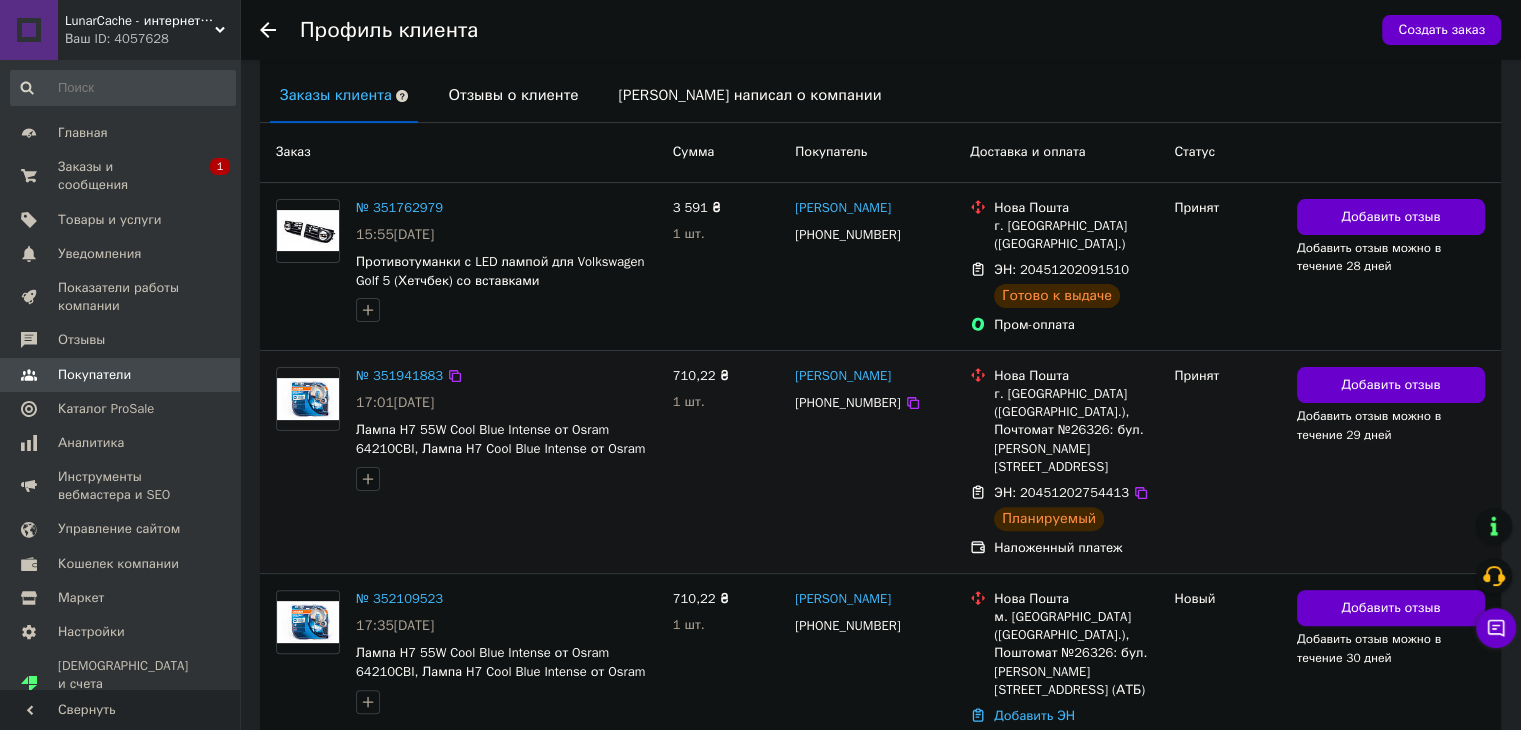 scroll, scrollTop: 448, scrollLeft: 0, axis: vertical 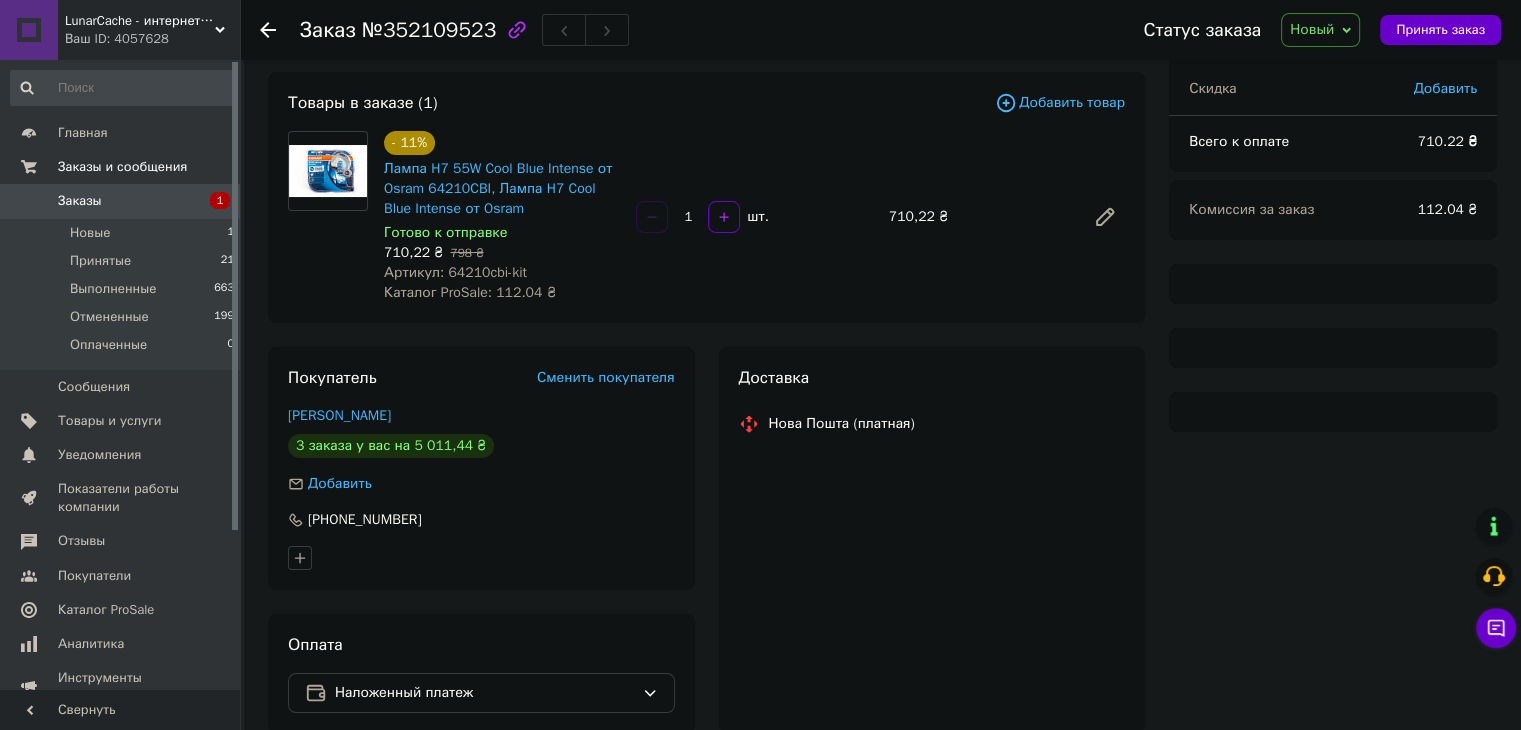 click on "Новый" at bounding box center (1320, 30) 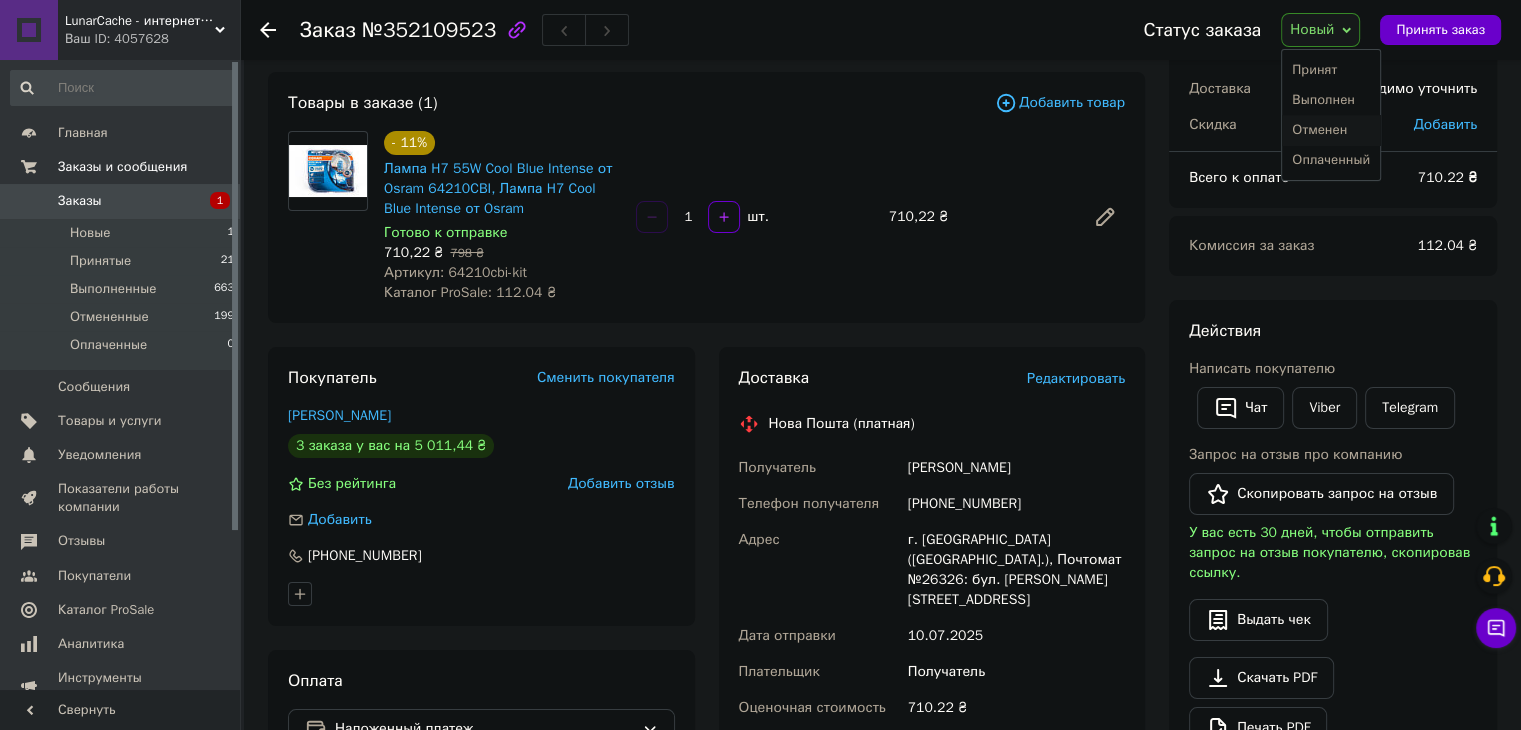 click on "Отменен" at bounding box center [1331, 130] 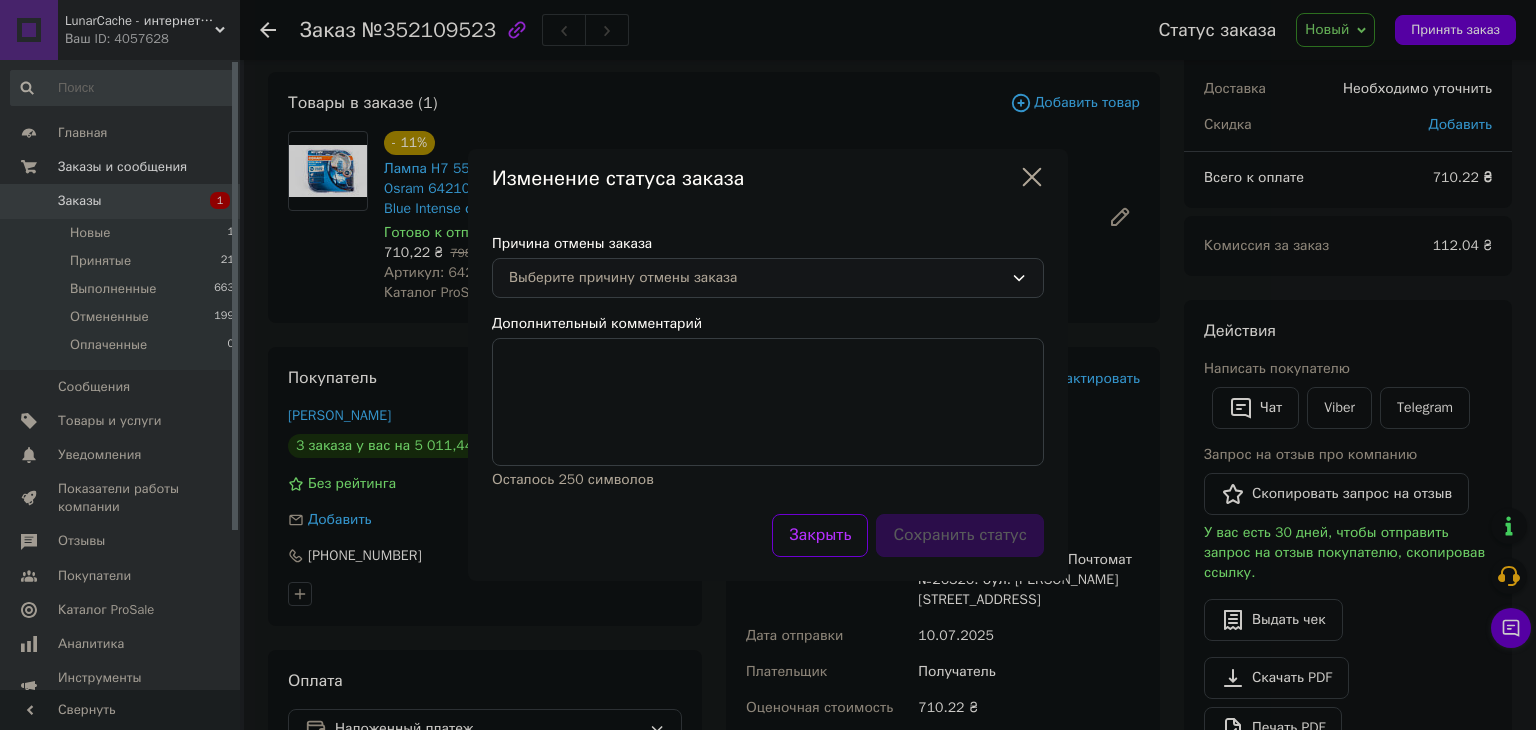 click on "Выберите причину отмены заказа" at bounding box center (756, 278) 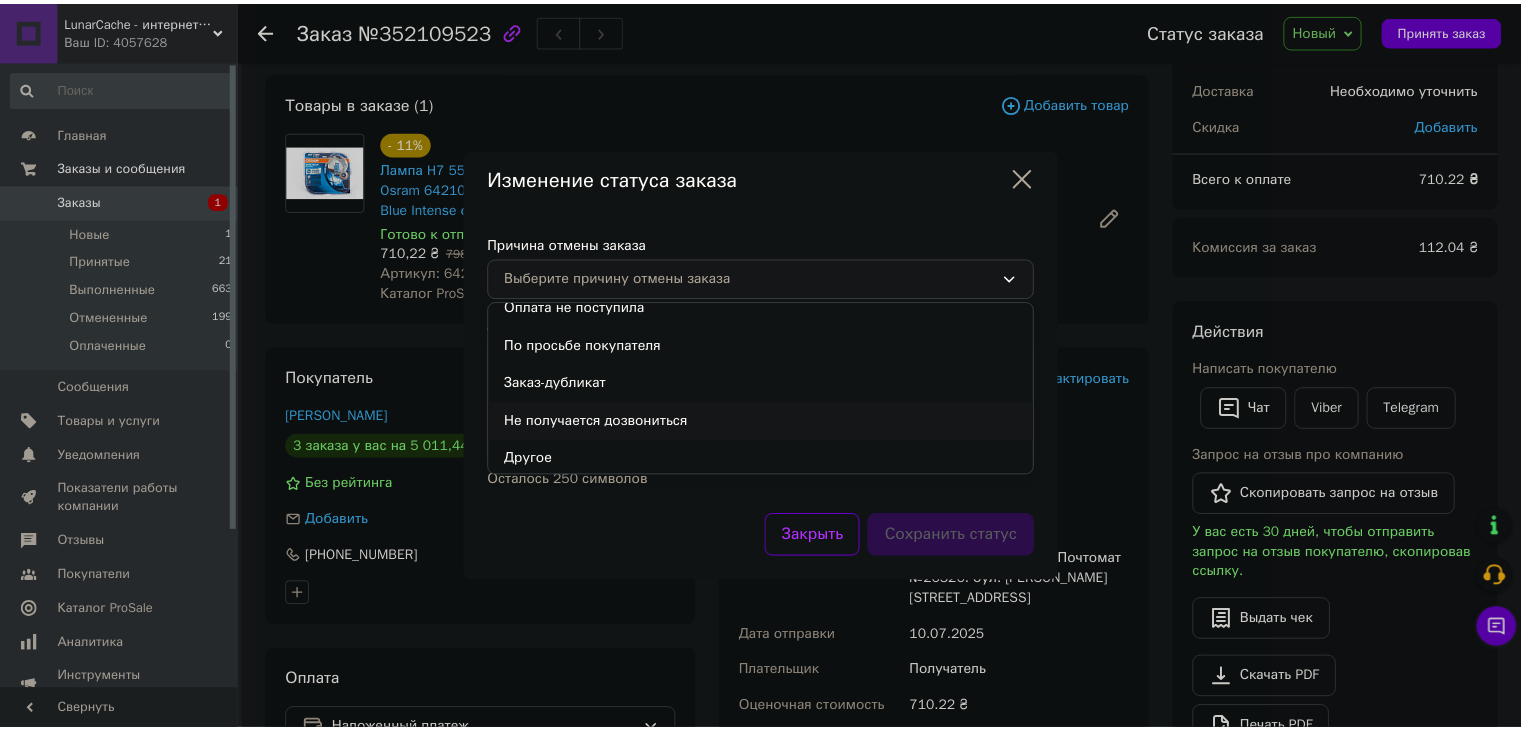 scroll, scrollTop: 93, scrollLeft: 0, axis: vertical 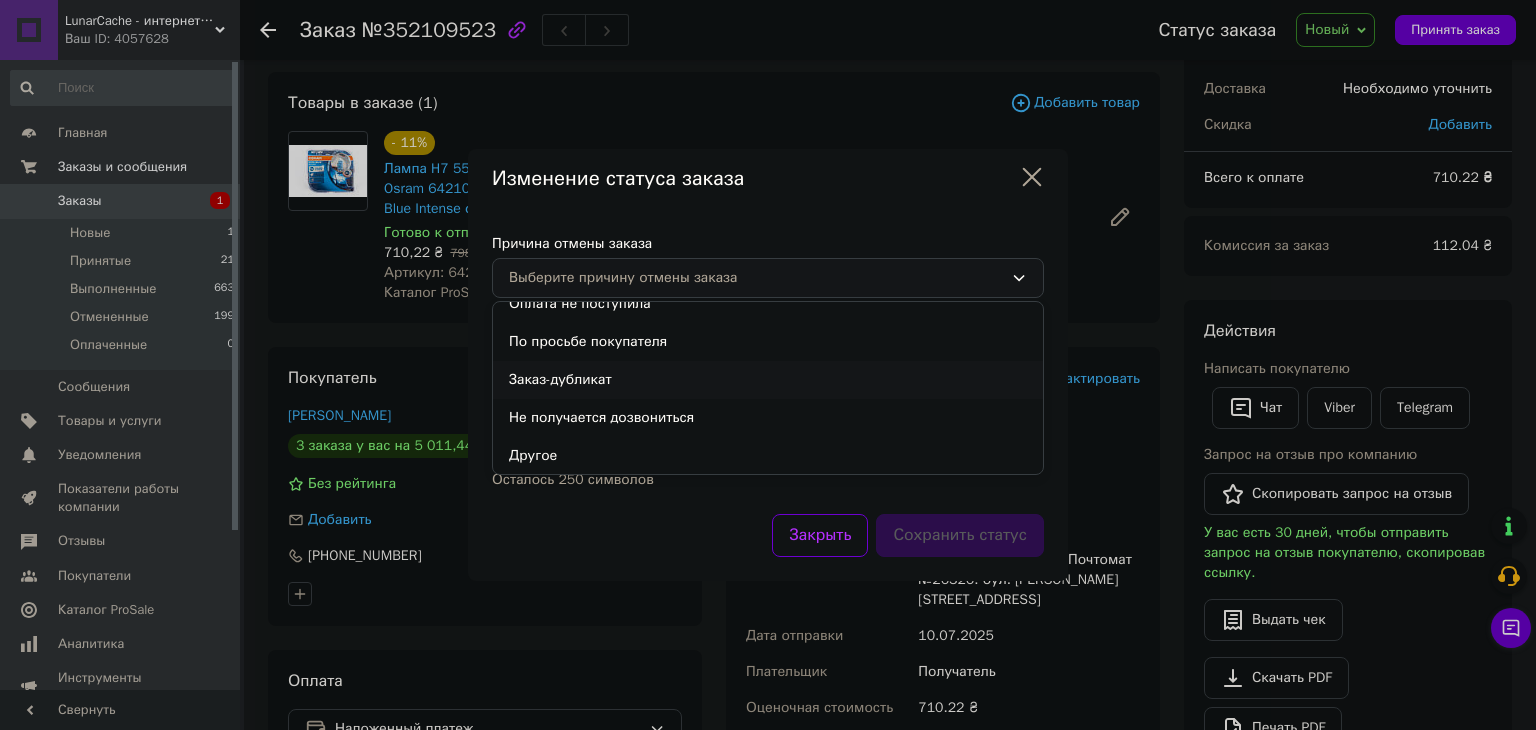 click on "Заказ-дубликат" at bounding box center (768, 380) 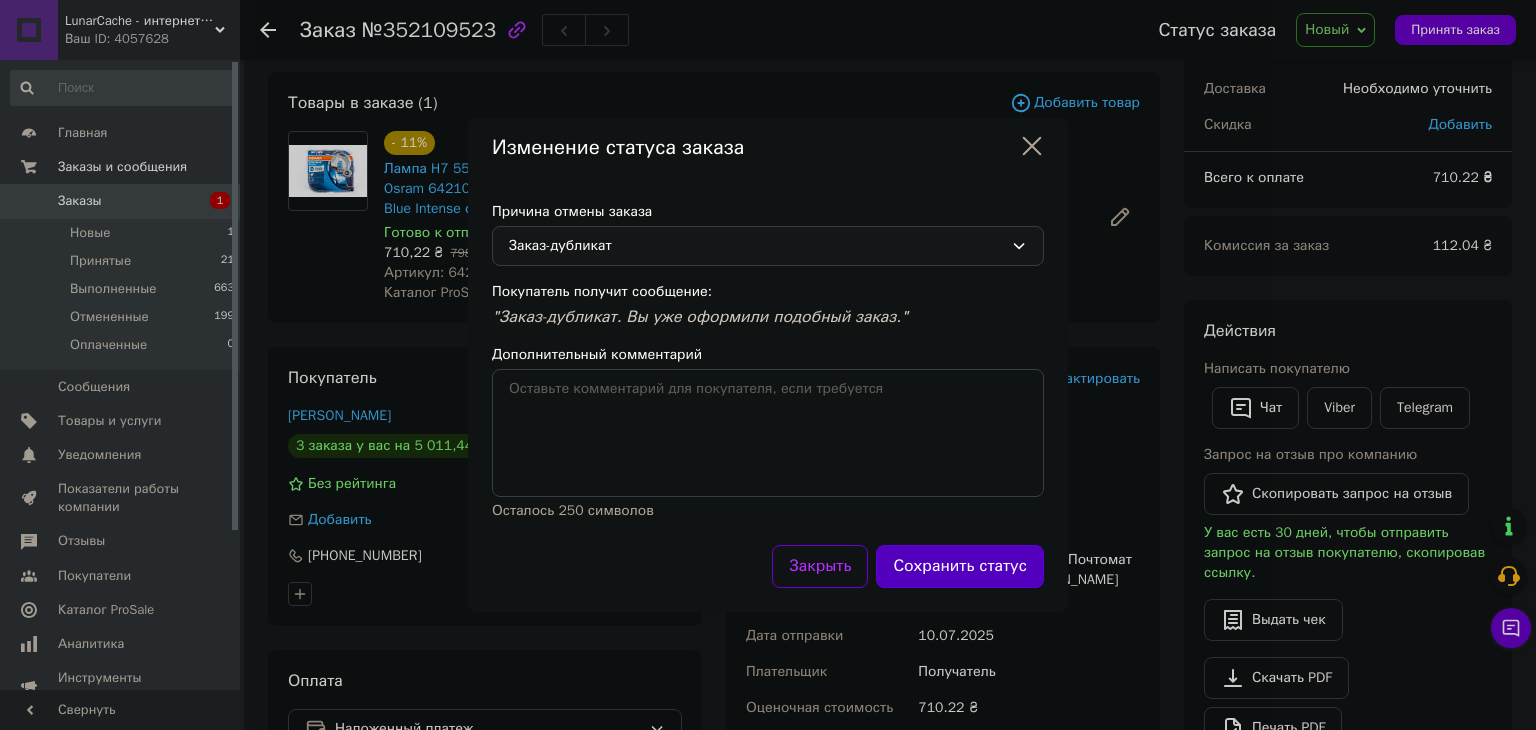 click on "Сохранить статус" at bounding box center (960, 566) 